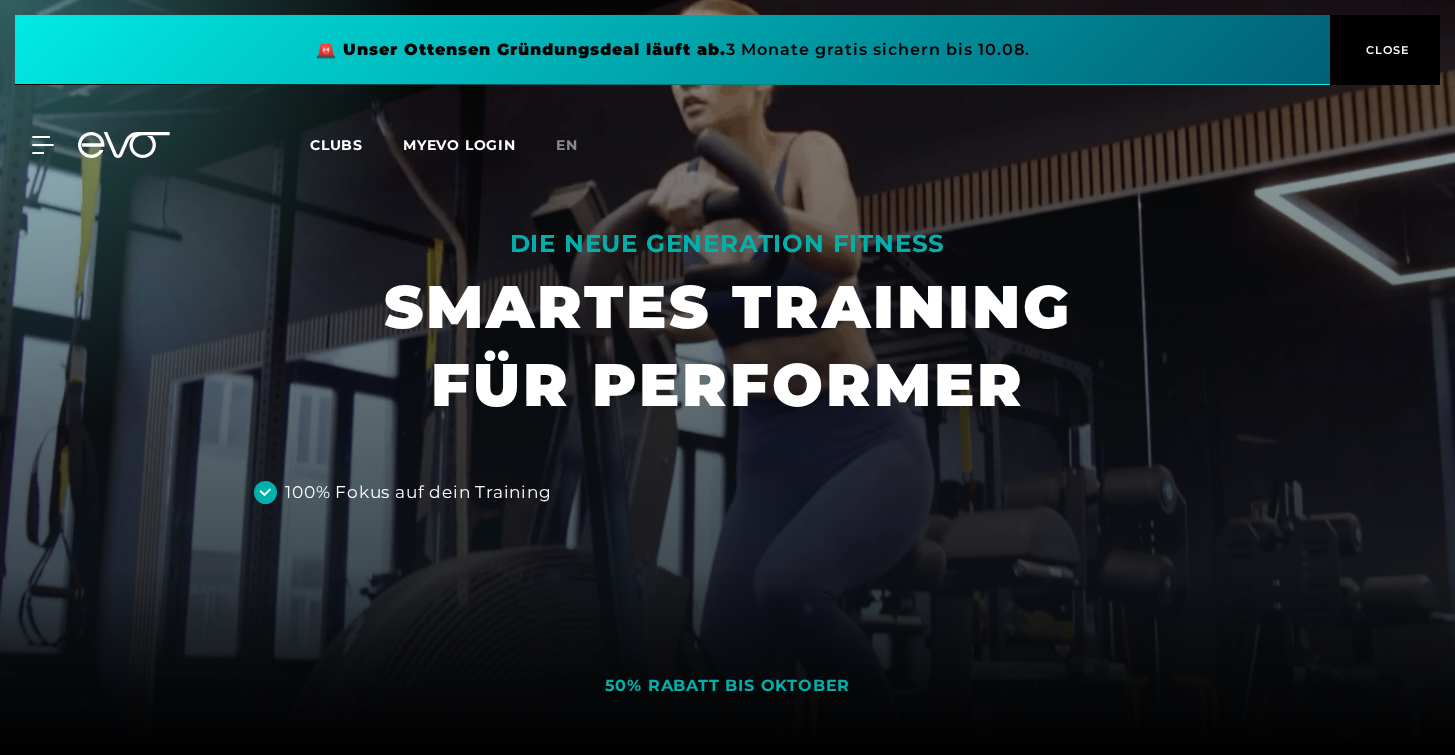 scroll, scrollTop: 0, scrollLeft: 0, axis: both 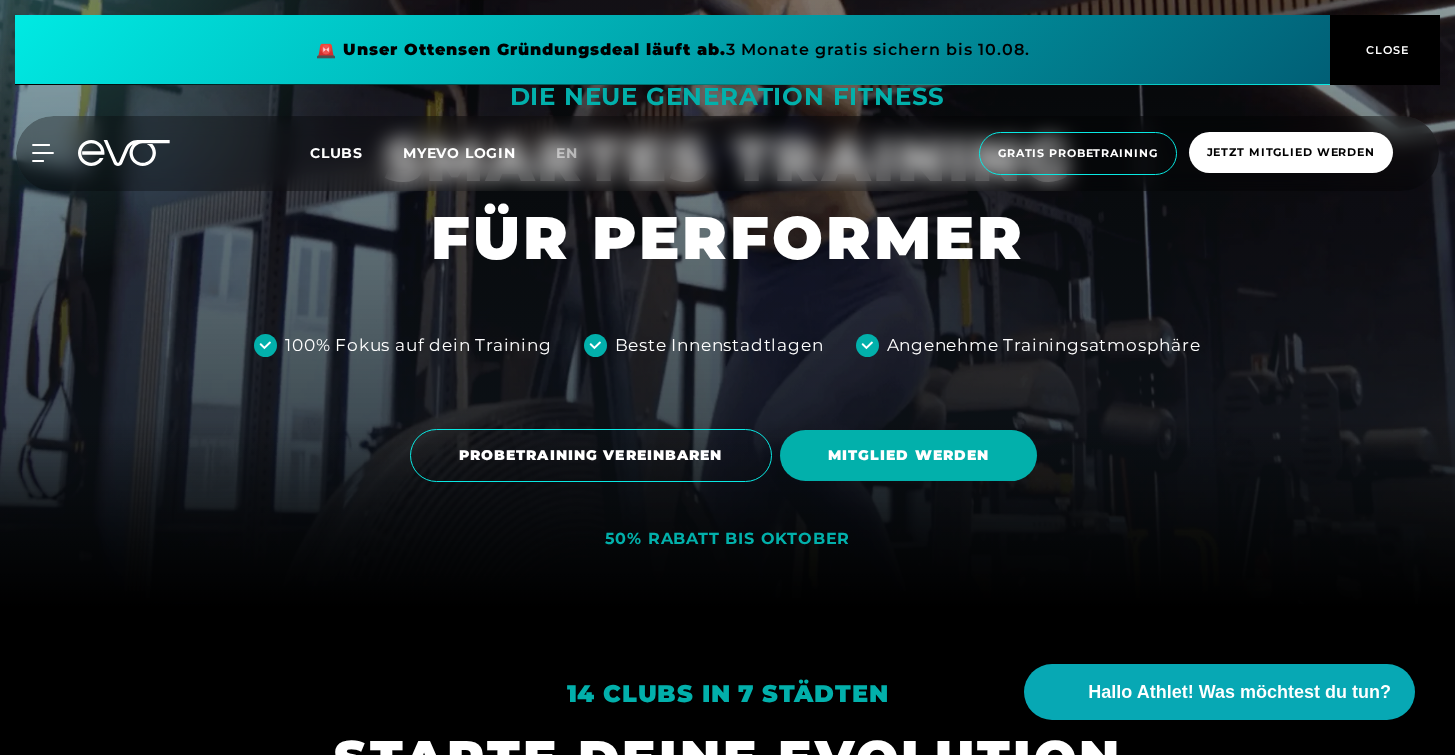 click on "🚨 Unser Ottensen Gründungsdeal läuft ab.  3 Monate gratis sichern bis 10.08. CLOSE" at bounding box center (727, 50) 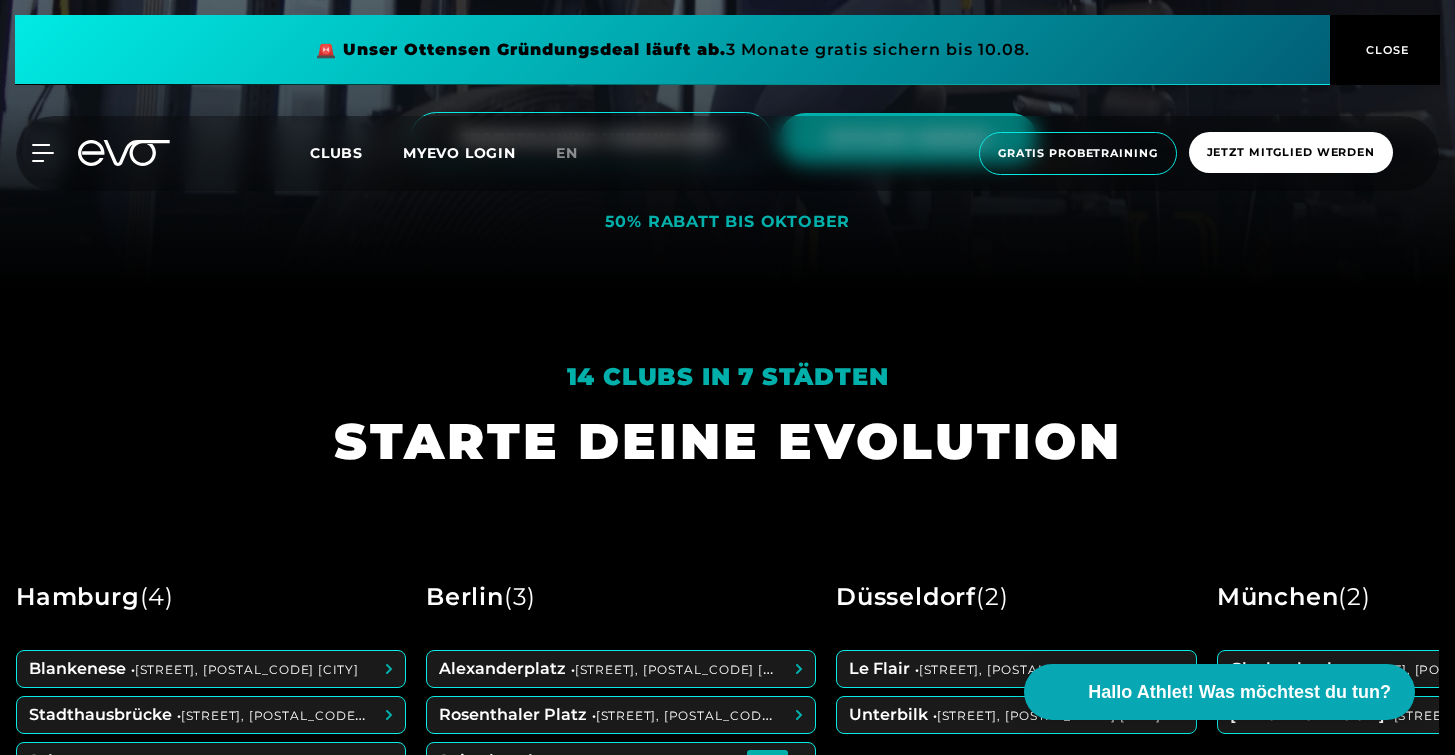 scroll, scrollTop: 538, scrollLeft: 0, axis: vertical 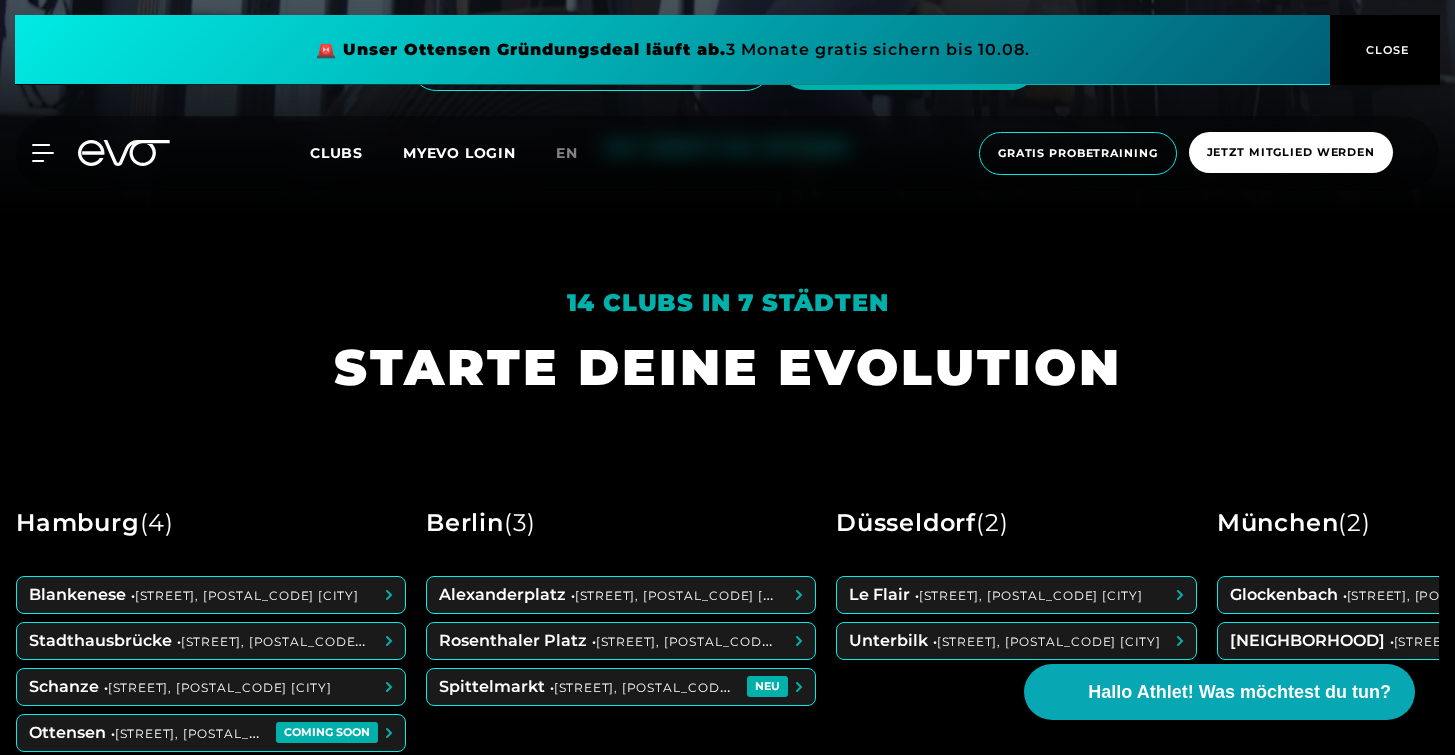drag, startPoint x: 1450, startPoint y: 73, endPoint x: 1450, endPoint y: 119, distance: 46 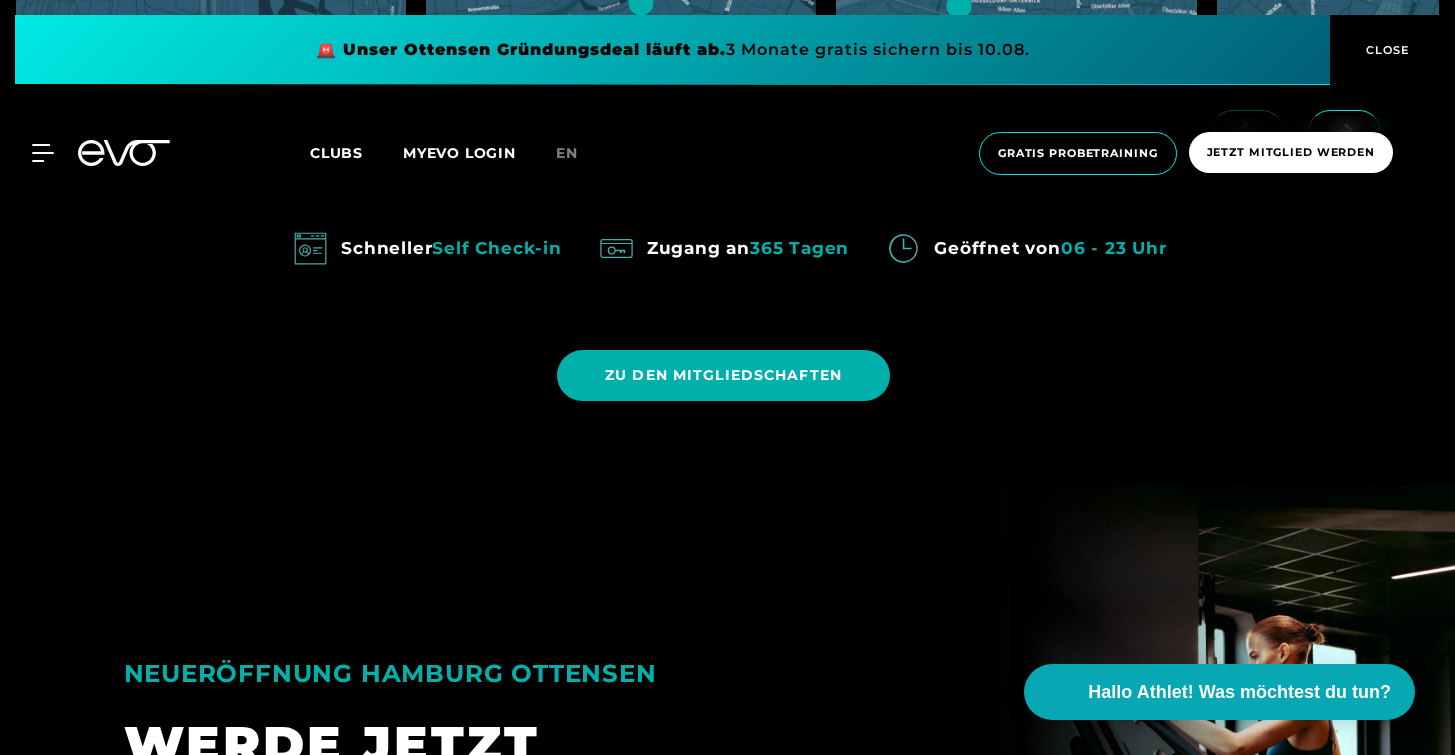 scroll, scrollTop: 1661, scrollLeft: 0, axis: vertical 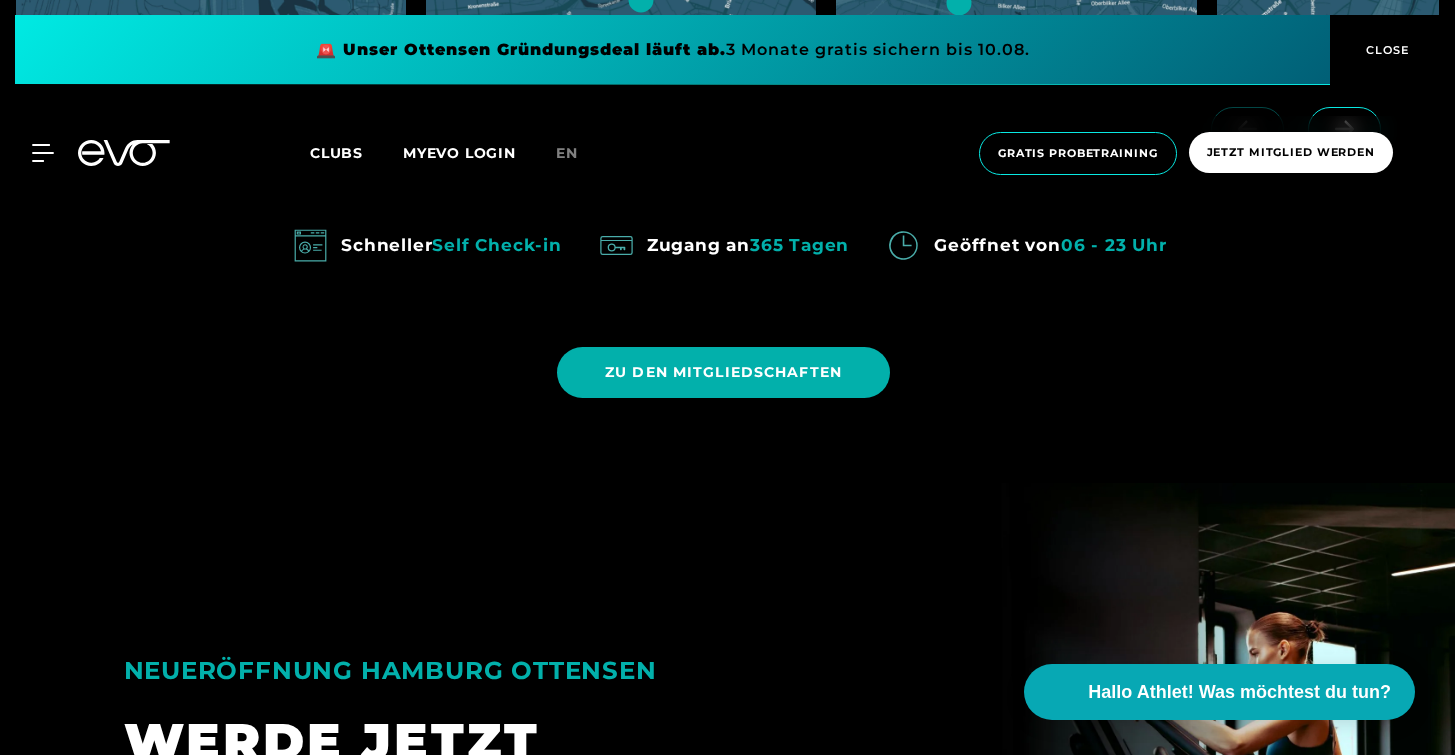 click on "MyEVO Login Über EVO Mitgliedschaften Probetraining TAGESPASS EVO Studios Düsseldorf Berlin Hamburg München Wiesbaden EVO Training Personal Training Magazin Expansion Kontakt Häufige Fragen Back Clubs MYEVO LOGIN  en Gratis Probetraining Jetzt Mitglied werden MyEVO Login Über EVO Mitgliedschaften Probetraining TAGESPASS EVO Studios Düsseldorf Berlin Hamburg München Wiesbaden EVO Training Personal Training Magazin Expansion Kontakt Häufige Fragen Back" at bounding box center [727, 153] 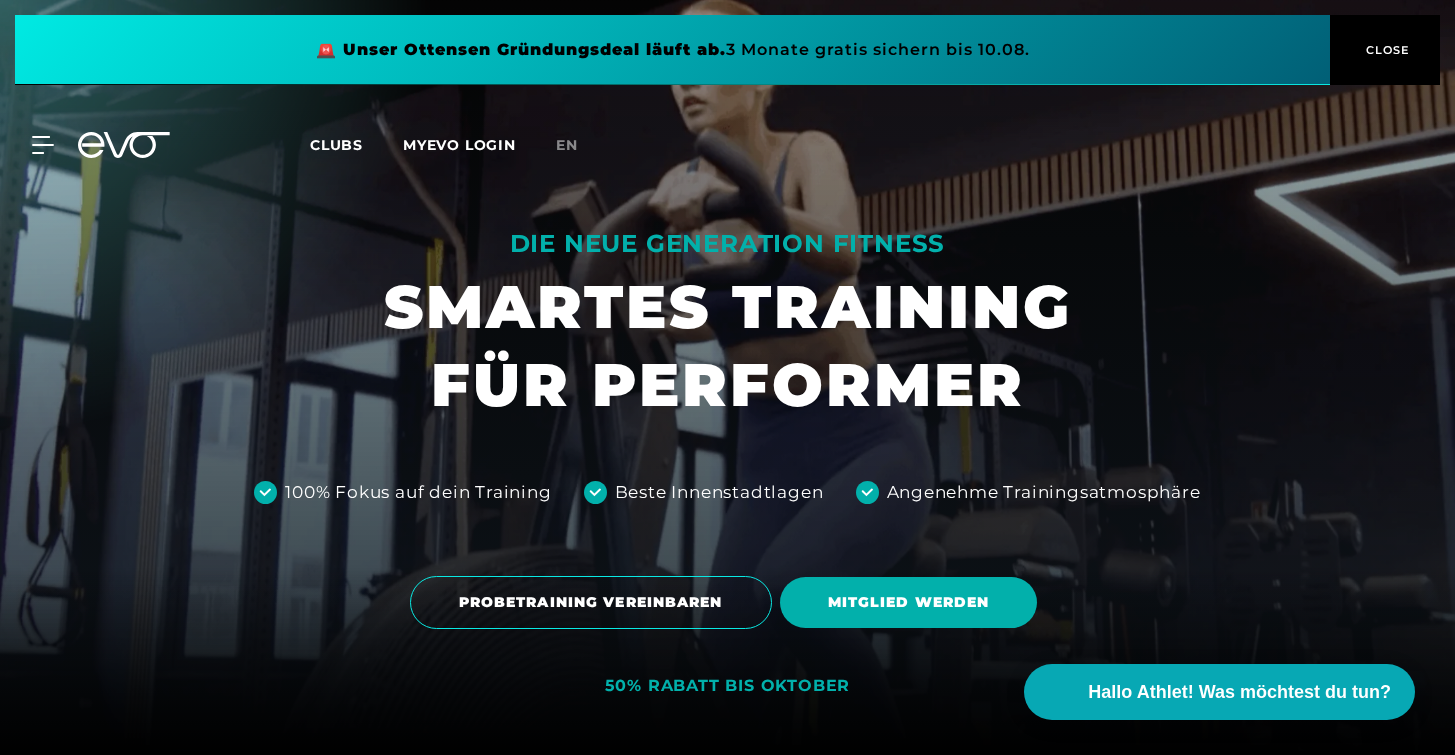 scroll, scrollTop: 0, scrollLeft: 0, axis: both 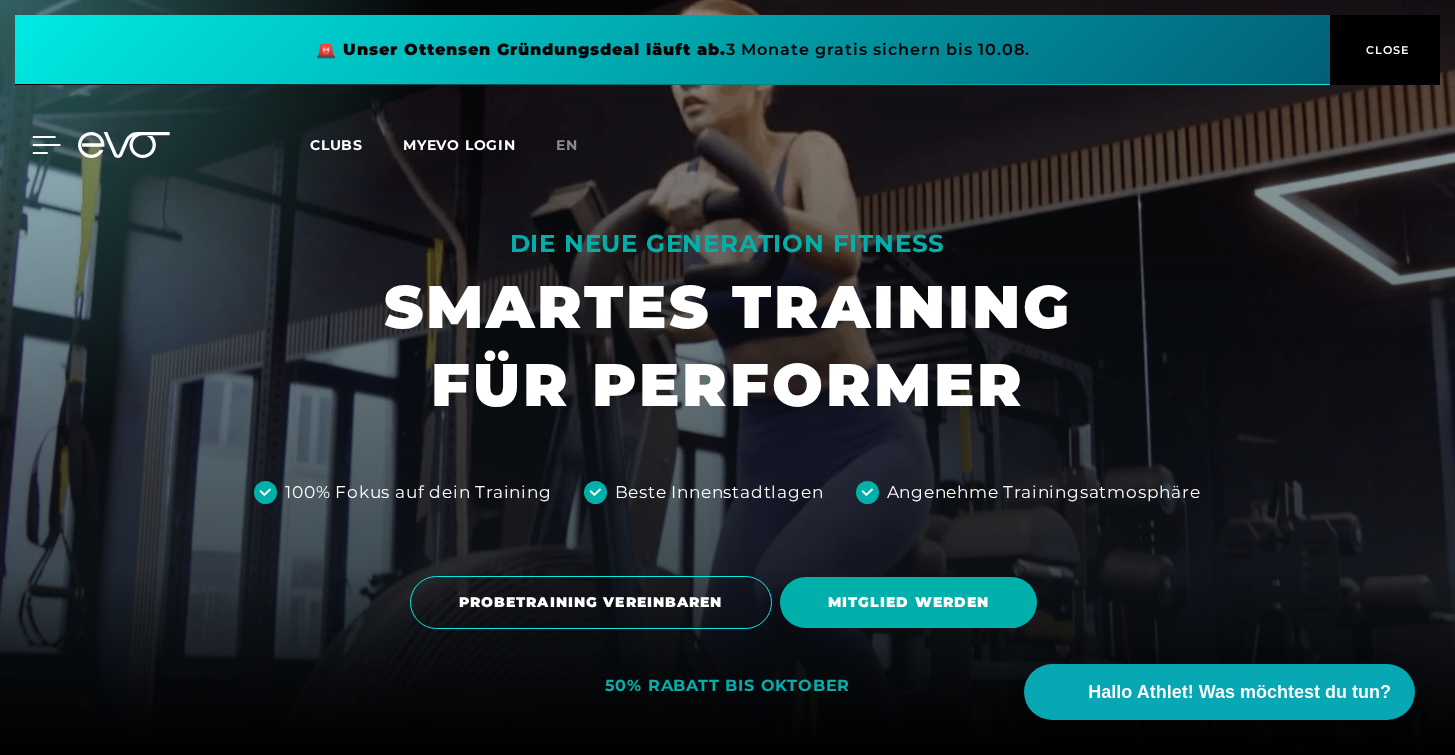 click on "MyEVO Login Über EVO Mitgliedschaften Probetraining TAGESPASS EVO Studios Düsseldorf Berlin Hamburg München Wiesbaden EVO Training Personal Training Magazin Expansion Kontakt Häufige Fragen Back" at bounding box center (31, 145) 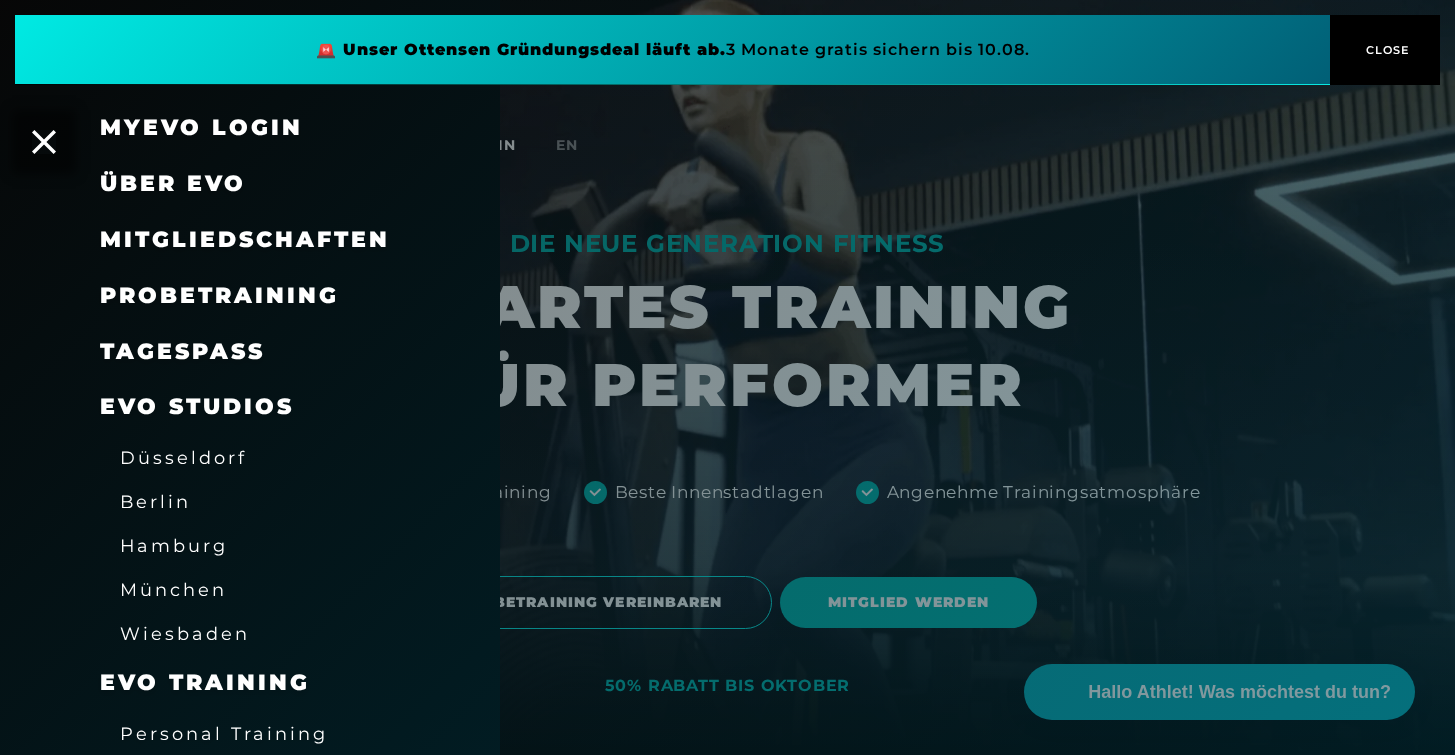 click on "Mitgliedschaften" at bounding box center [245, 239] 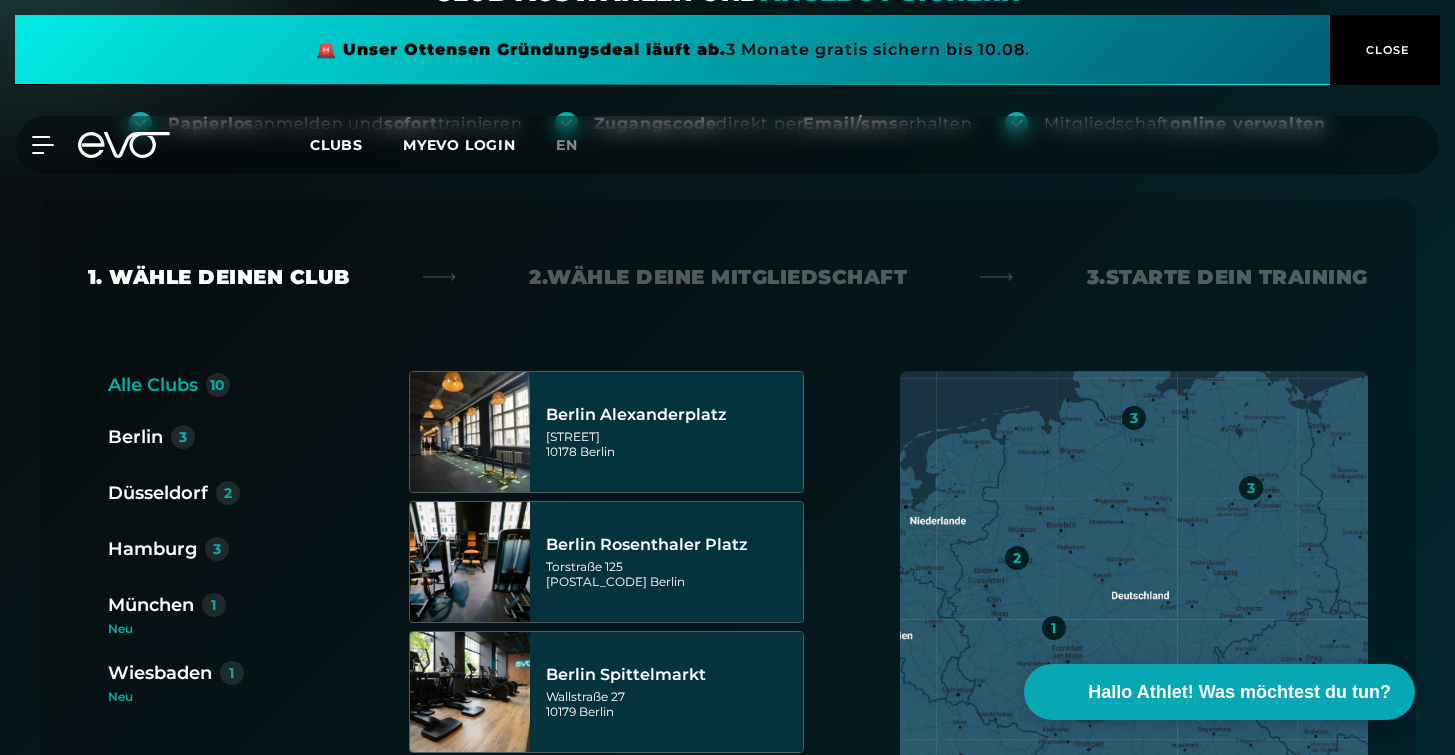 scroll, scrollTop: 244, scrollLeft: 0, axis: vertical 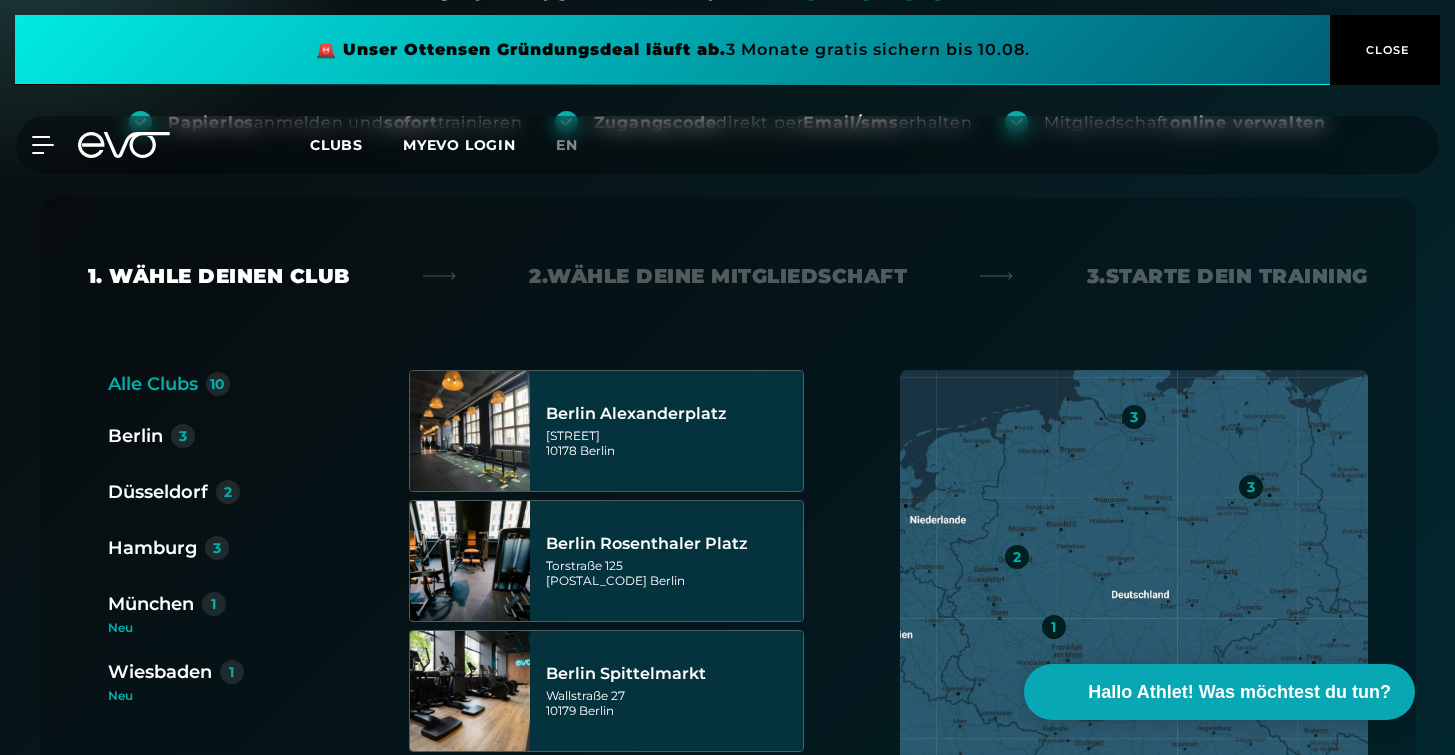 click on "2.  Wähle deine Mitgliedschaft" at bounding box center [718, 276] 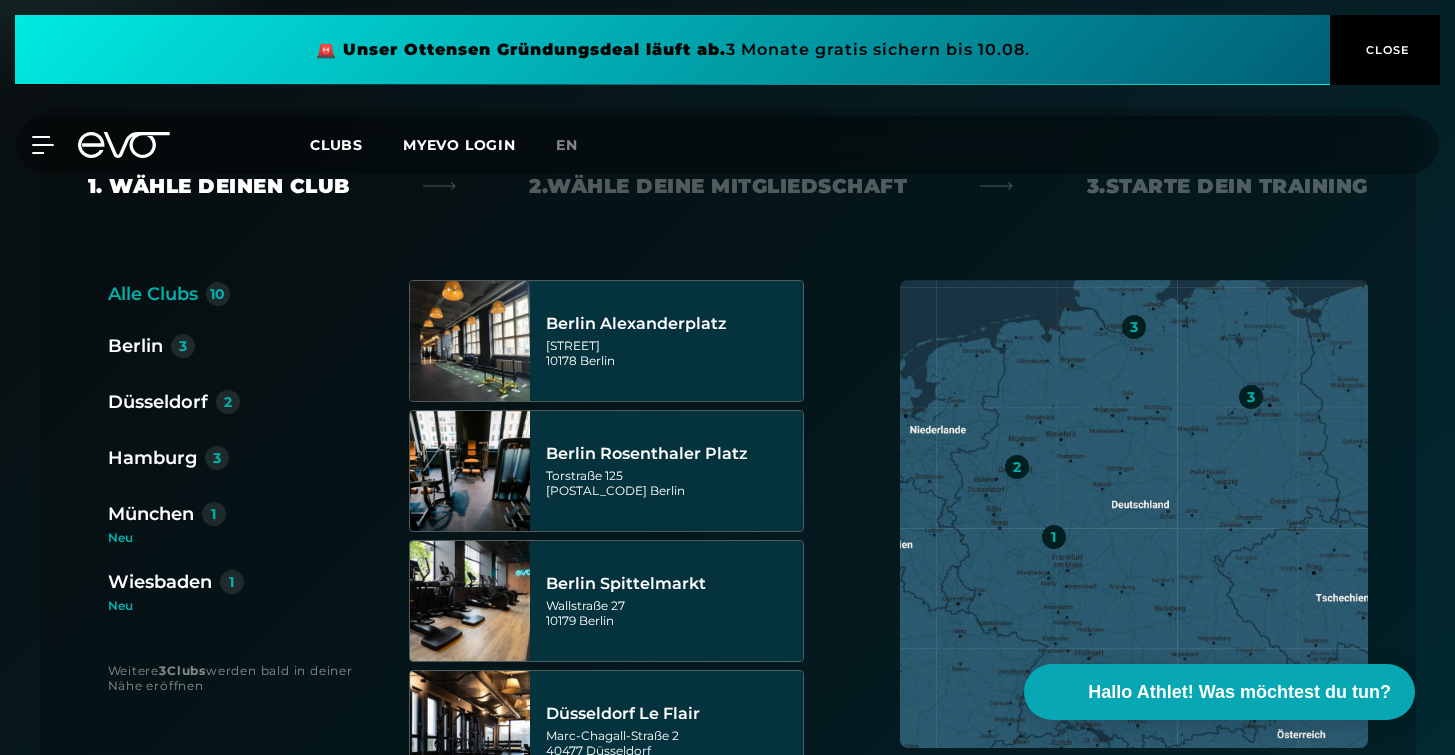scroll, scrollTop: 328, scrollLeft: 0, axis: vertical 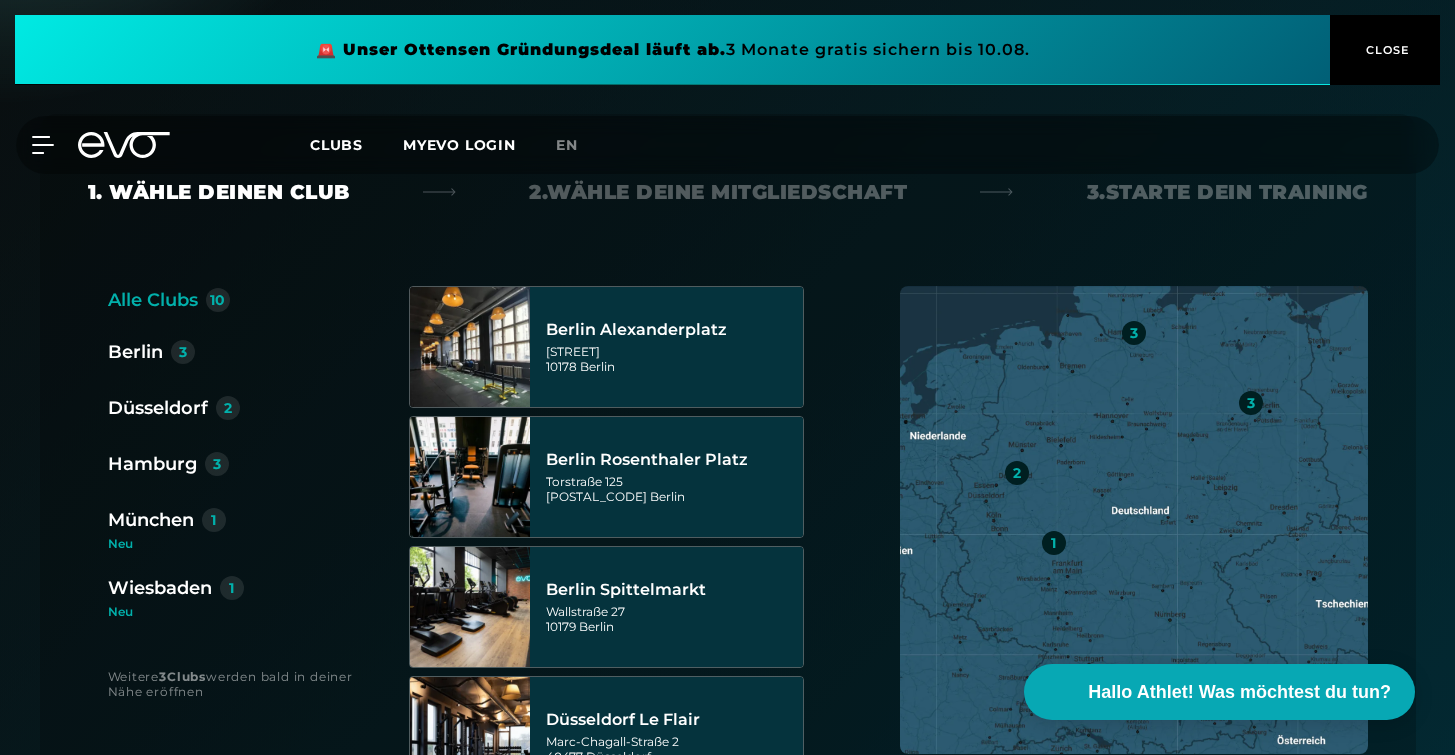 click on "München 1 Neu" at bounding box center [184, 528] 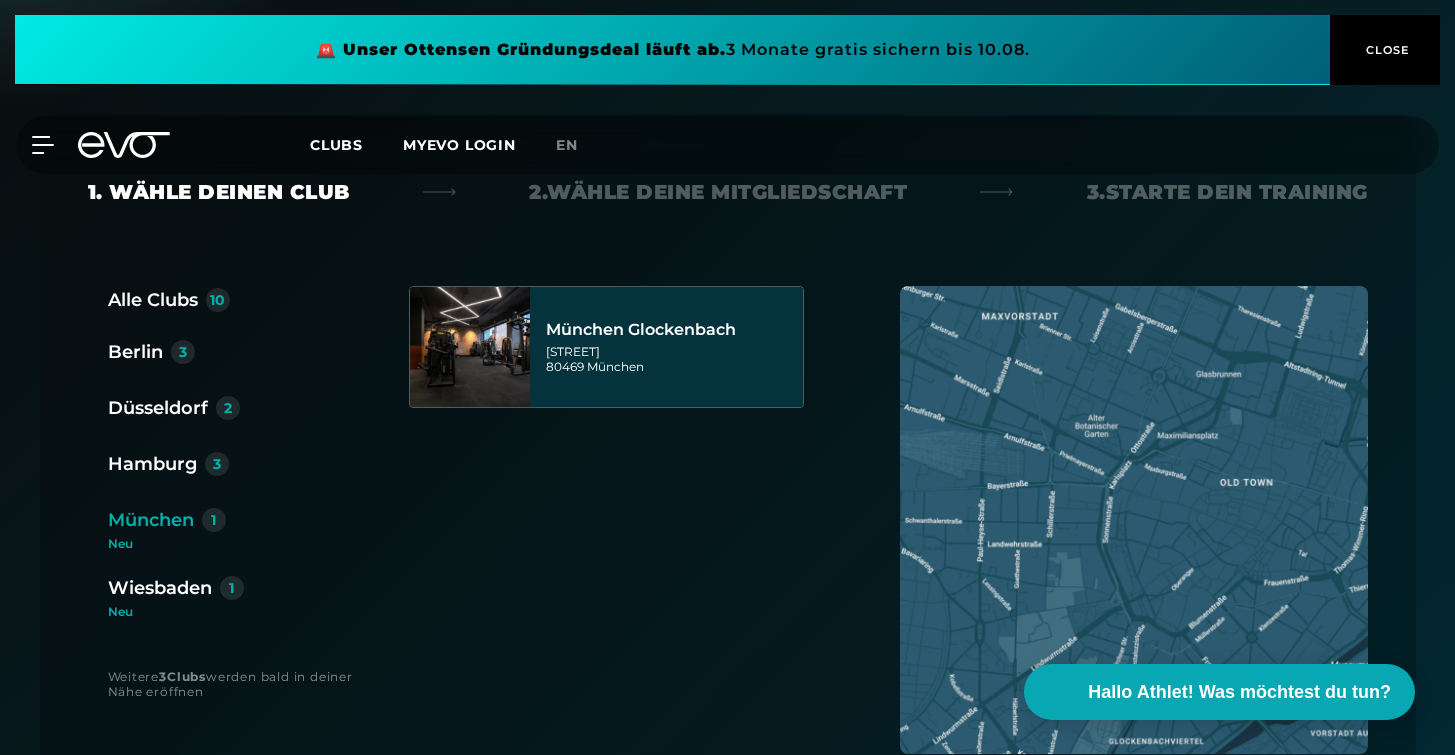 click on "Berlin 3 Düsseldorf 2 Hamburg 3 München 1 Neu Wiesbaden 1 Neu" at bounding box center (184, 478) 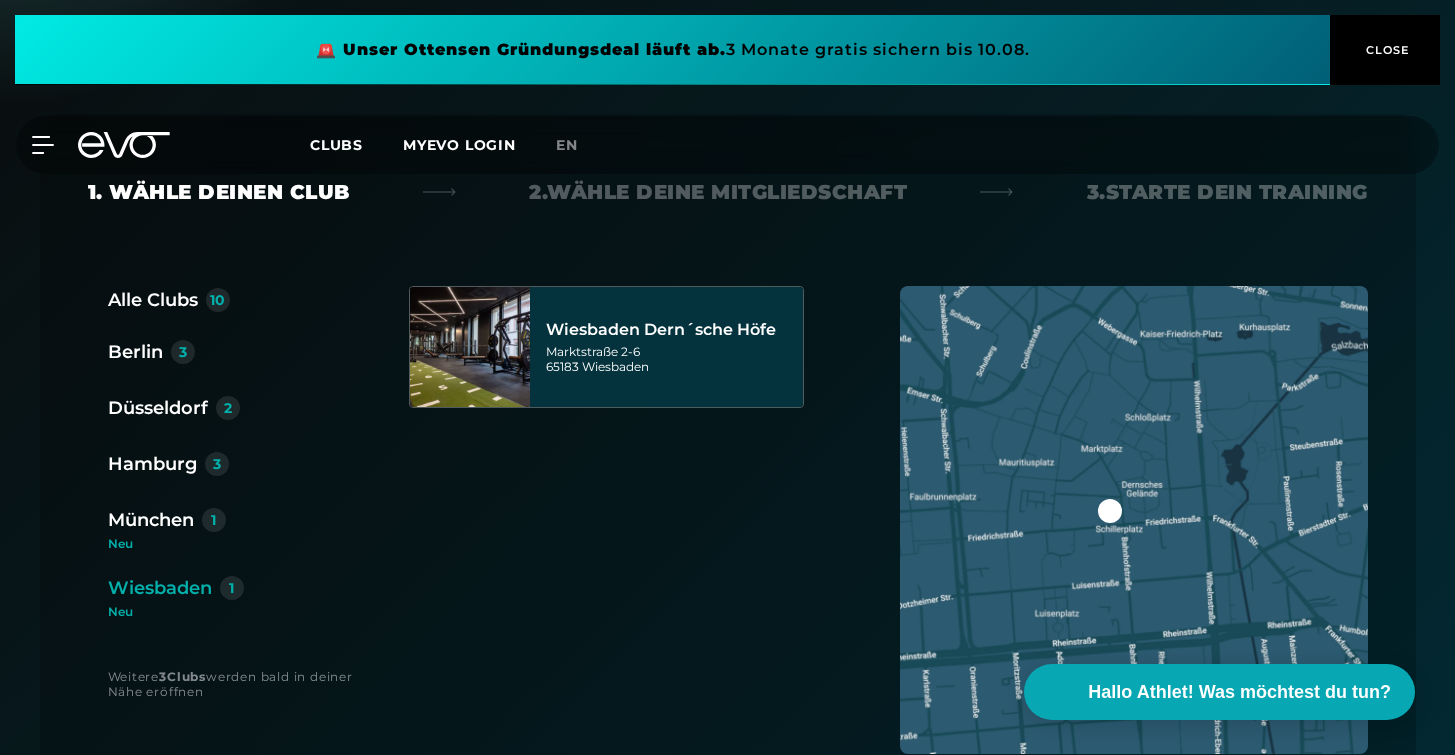 click on "Hamburg" at bounding box center [152, 464] 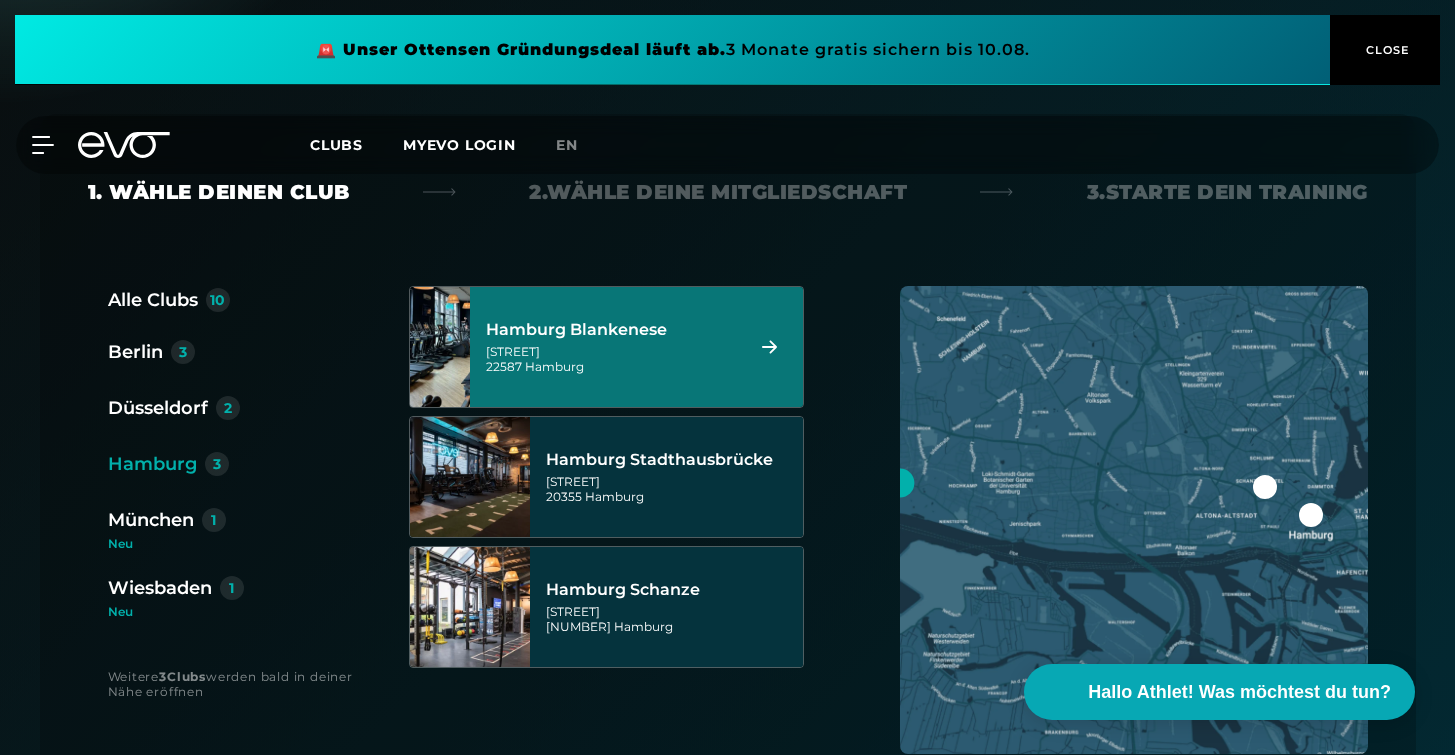 click at bounding box center [440, 347] 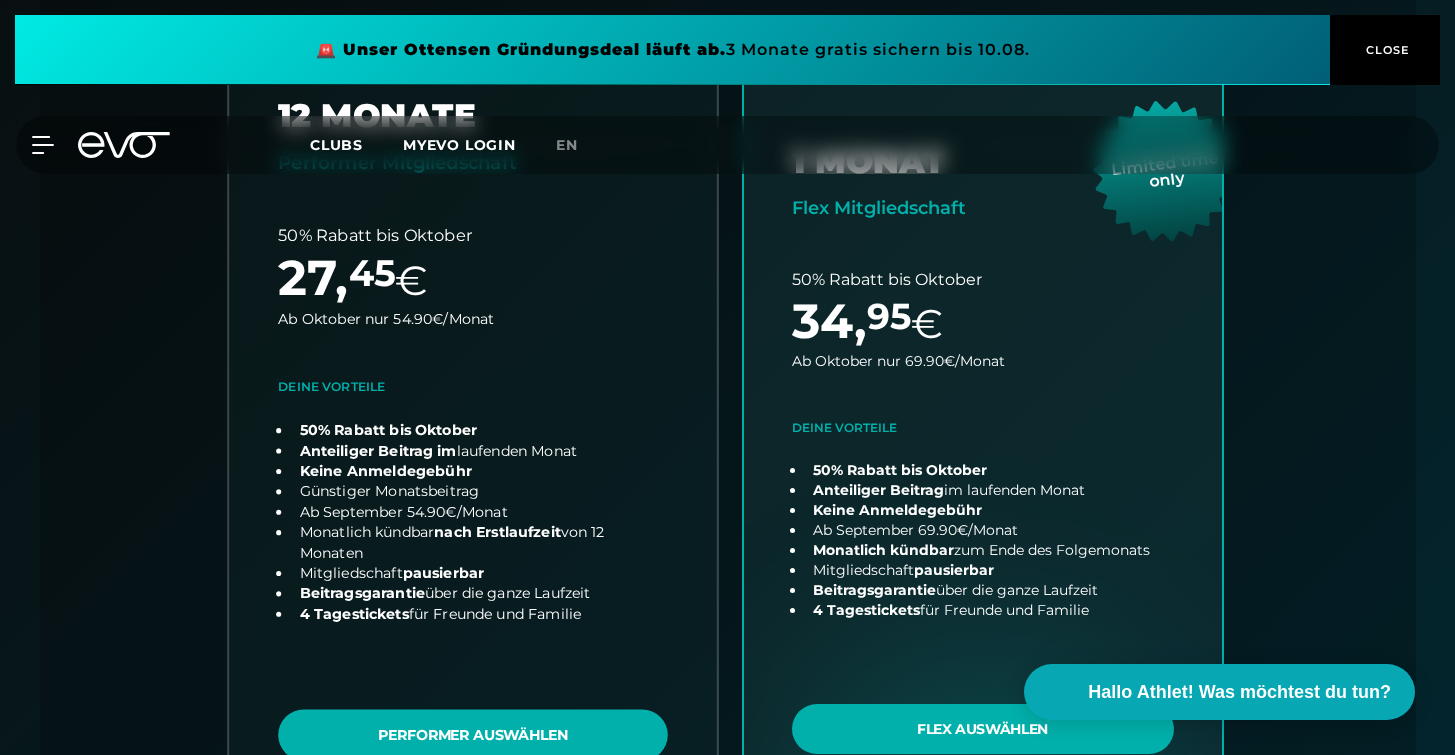 scroll, scrollTop: 609, scrollLeft: 0, axis: vertical 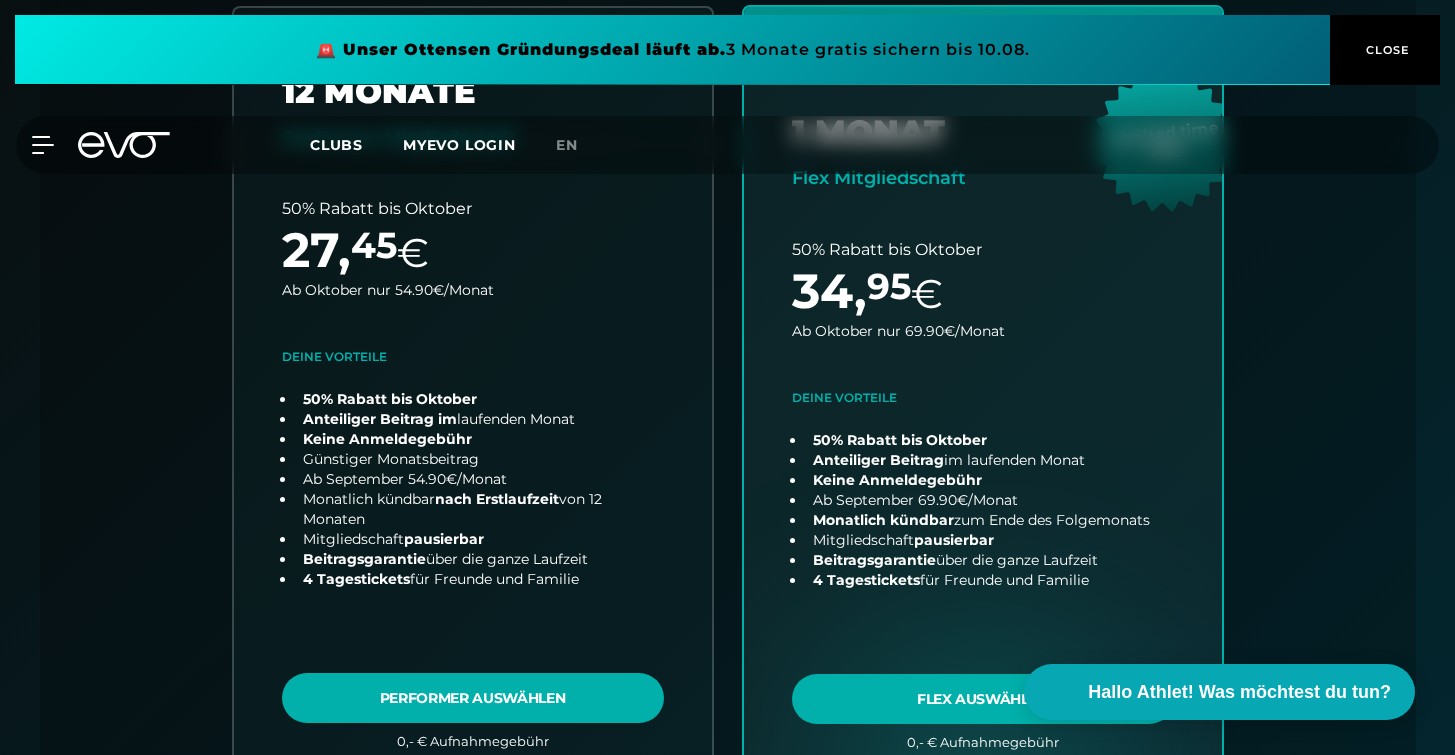 click on "CLOSE" at bounding box center (1385, 50) 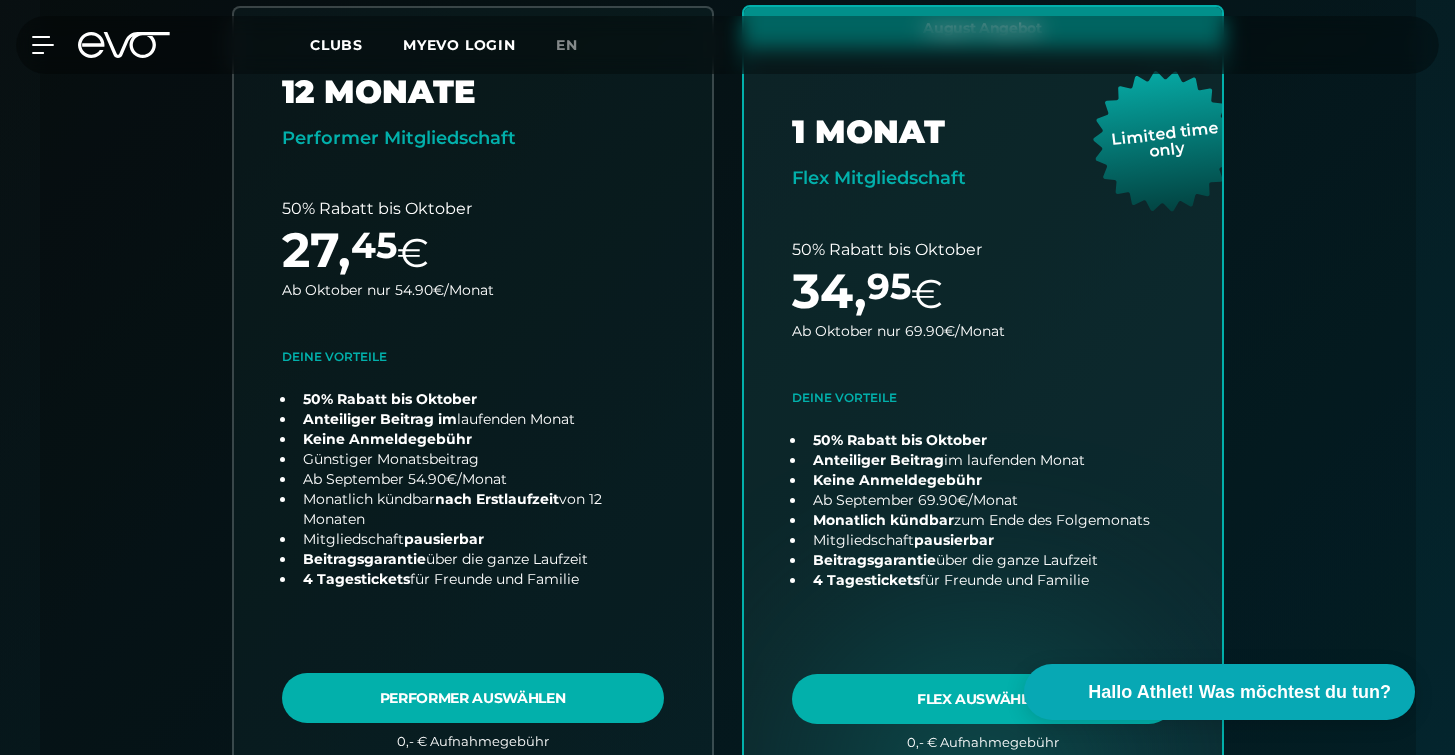 click at bounding box center [124, 45] 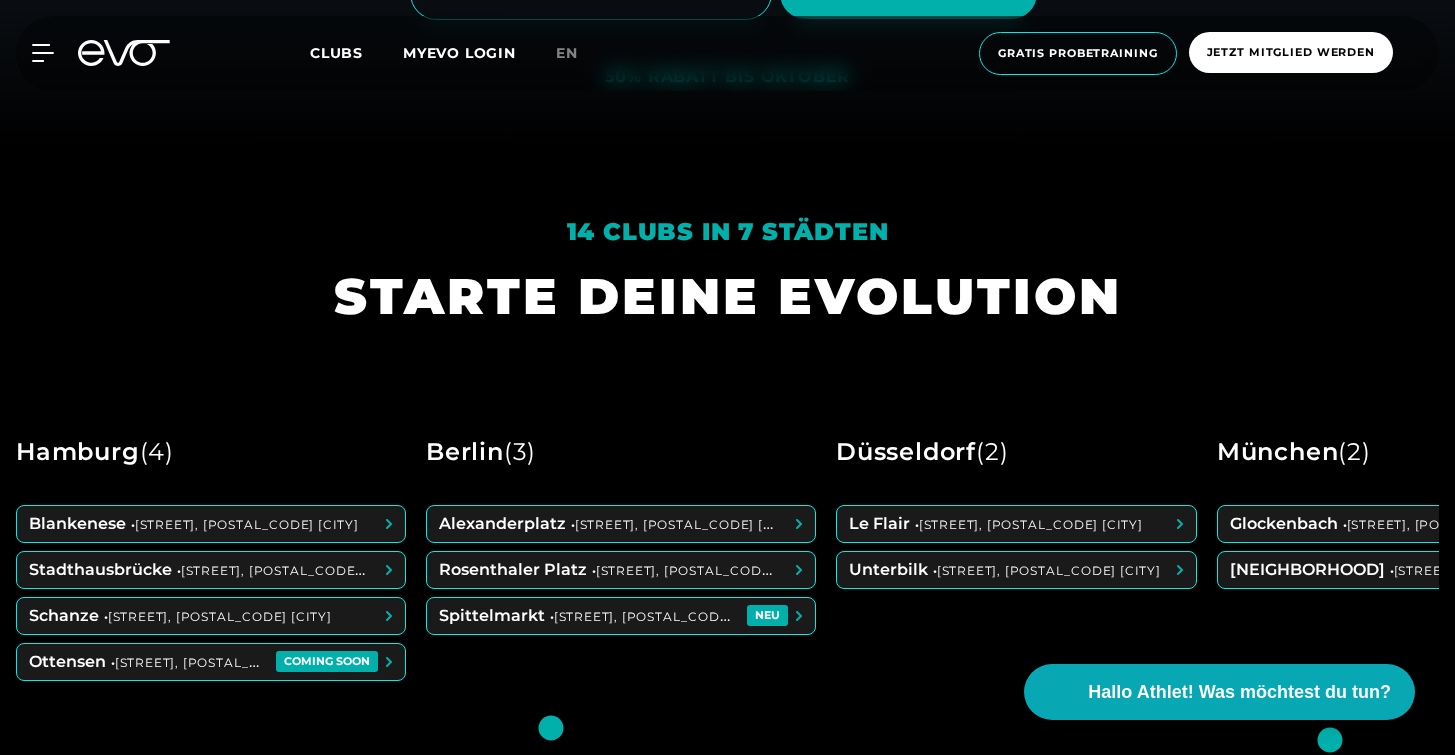 scroll, scrollTop: 0, scrollLeft: 0, axis: both 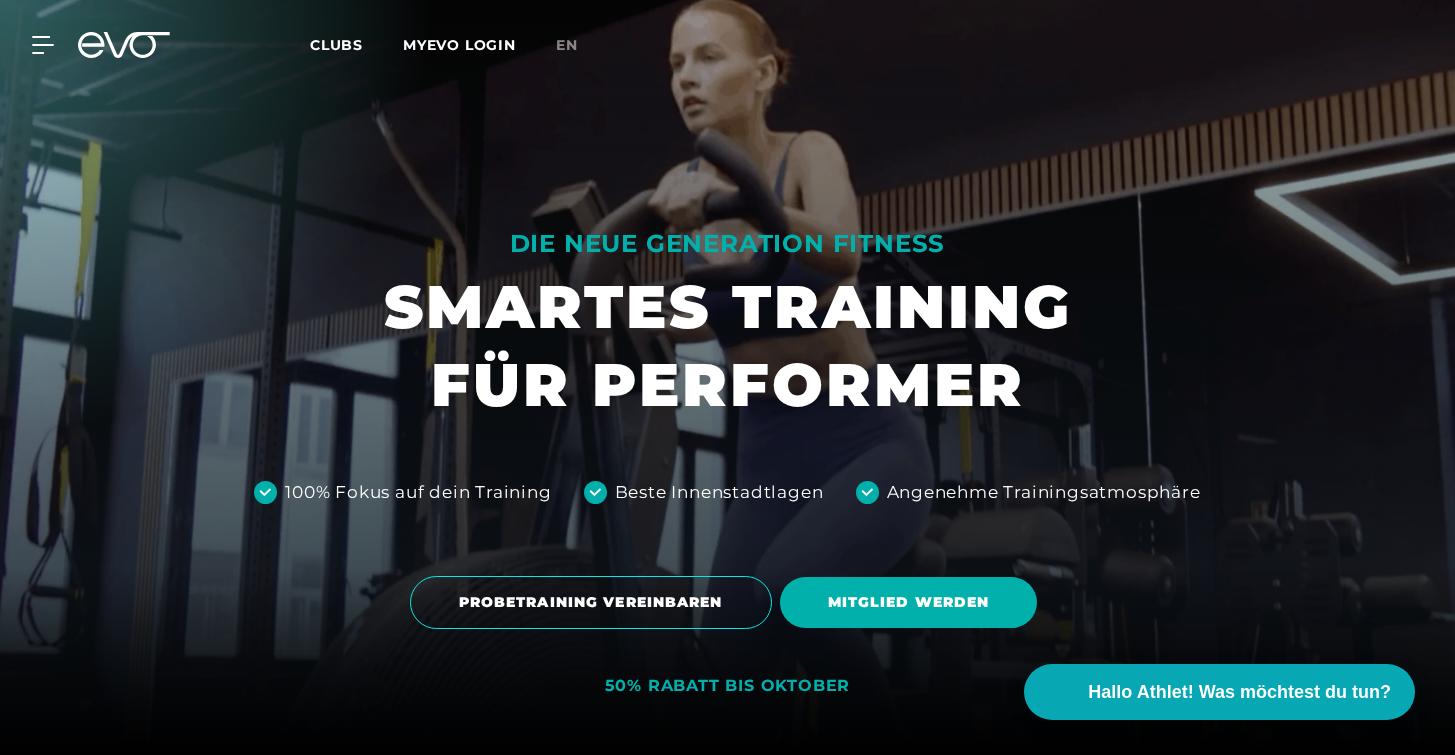 click on "MyEVO Login Über EVO Mitgliedschaften Probetraining TAGESPASS EVO Studios Düsseldorf Berlin Hamburg München Wiesbaden EVO Training Personal Training Magazin Expansion Kontakt Häufige Fragen Back" at bounding box center (31, 45) 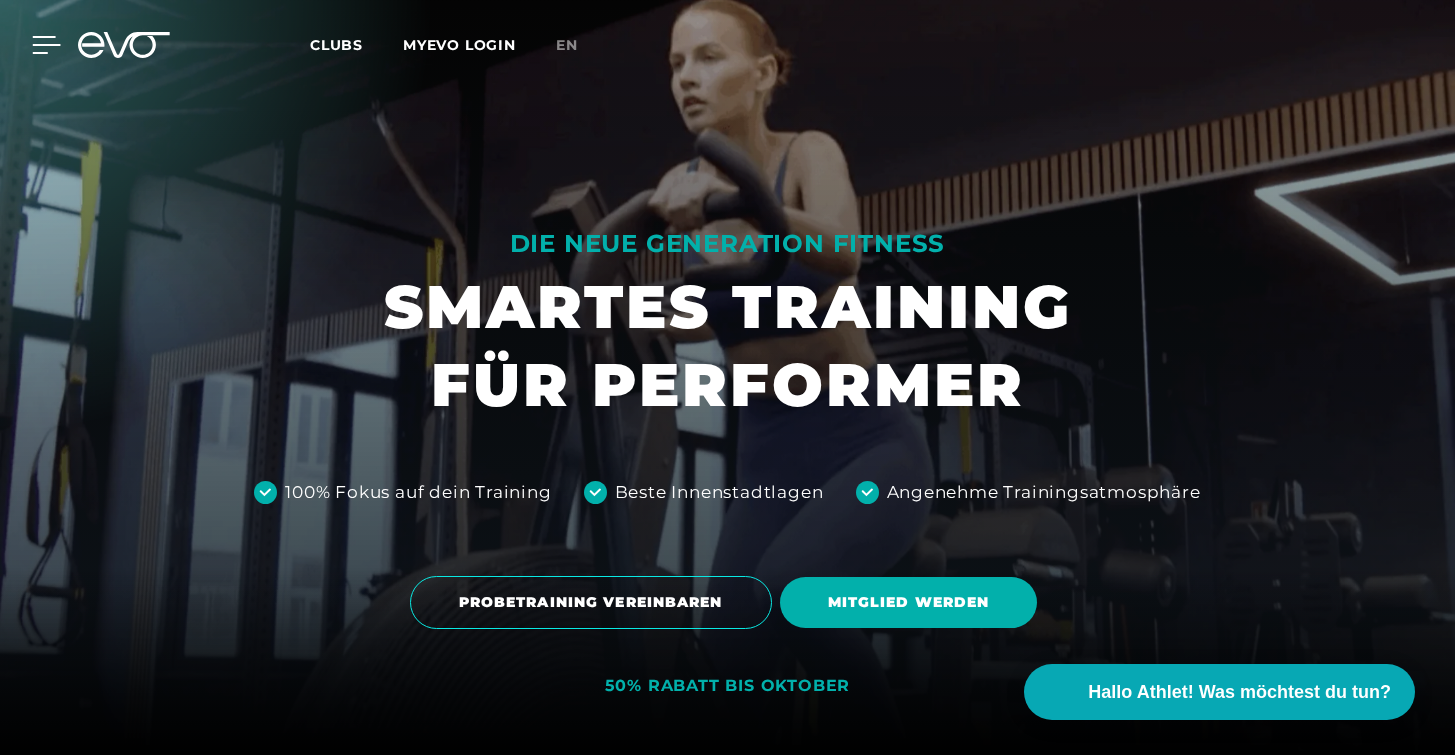 click 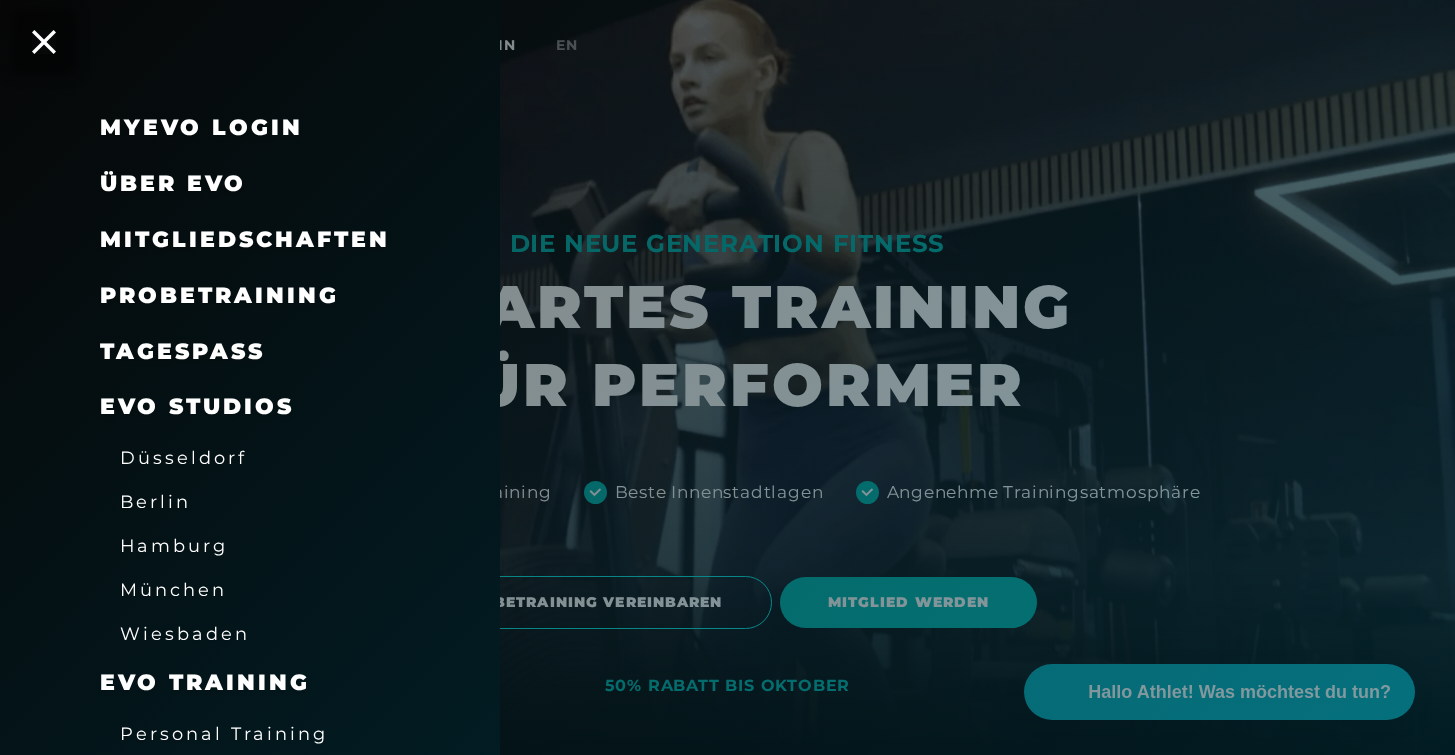 click on "Düsseldorf" at bounding box center [183, 457] 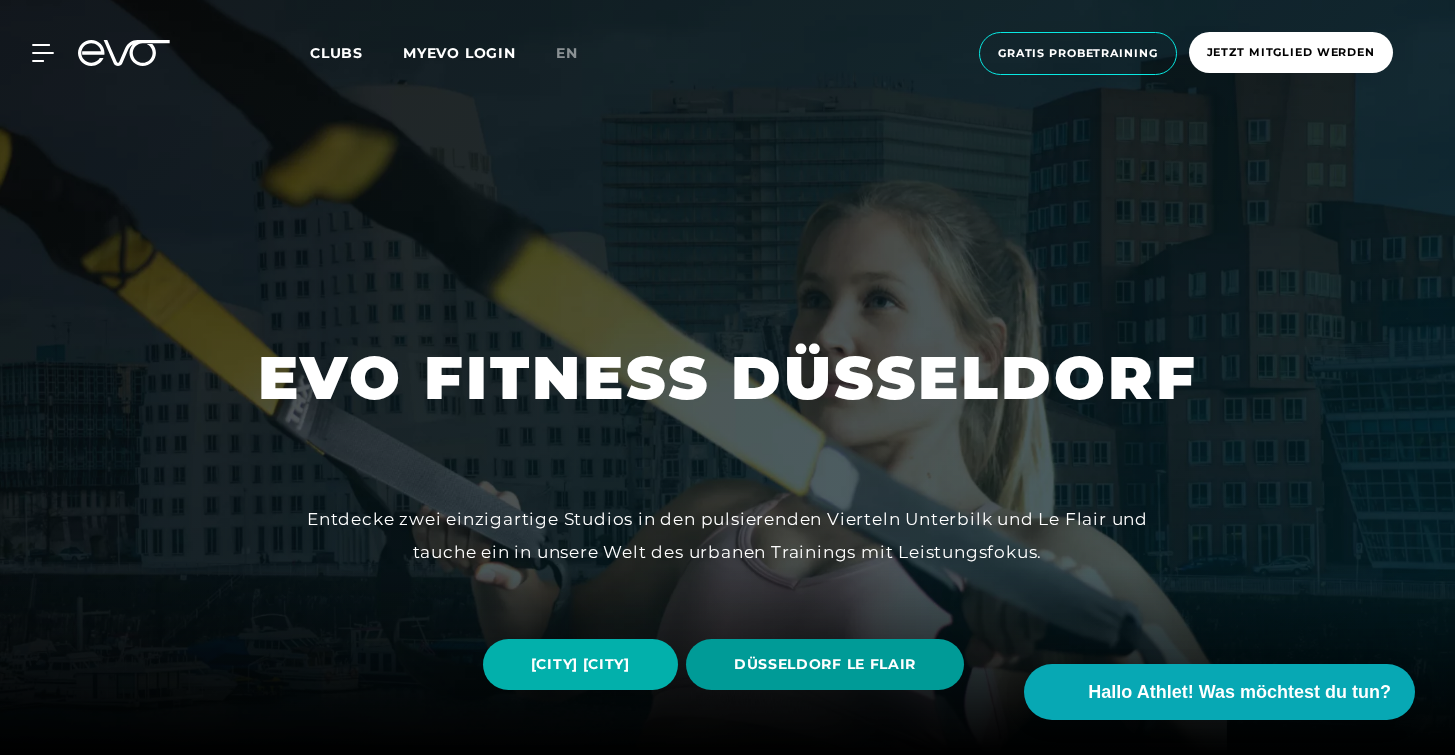 click on "DÜSSELDORF LE FLAIR" at bounding box center (825, 664) 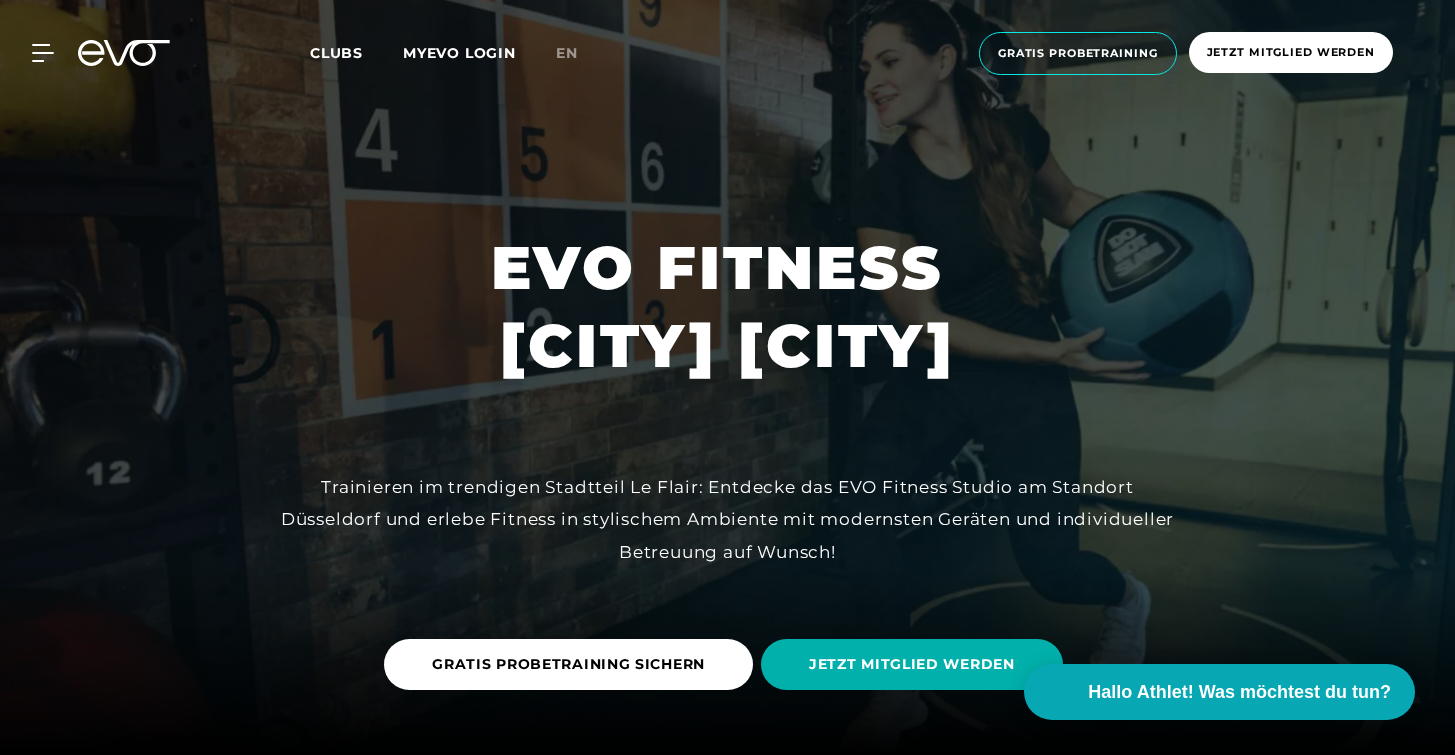 click at bounding box center (727, 377) 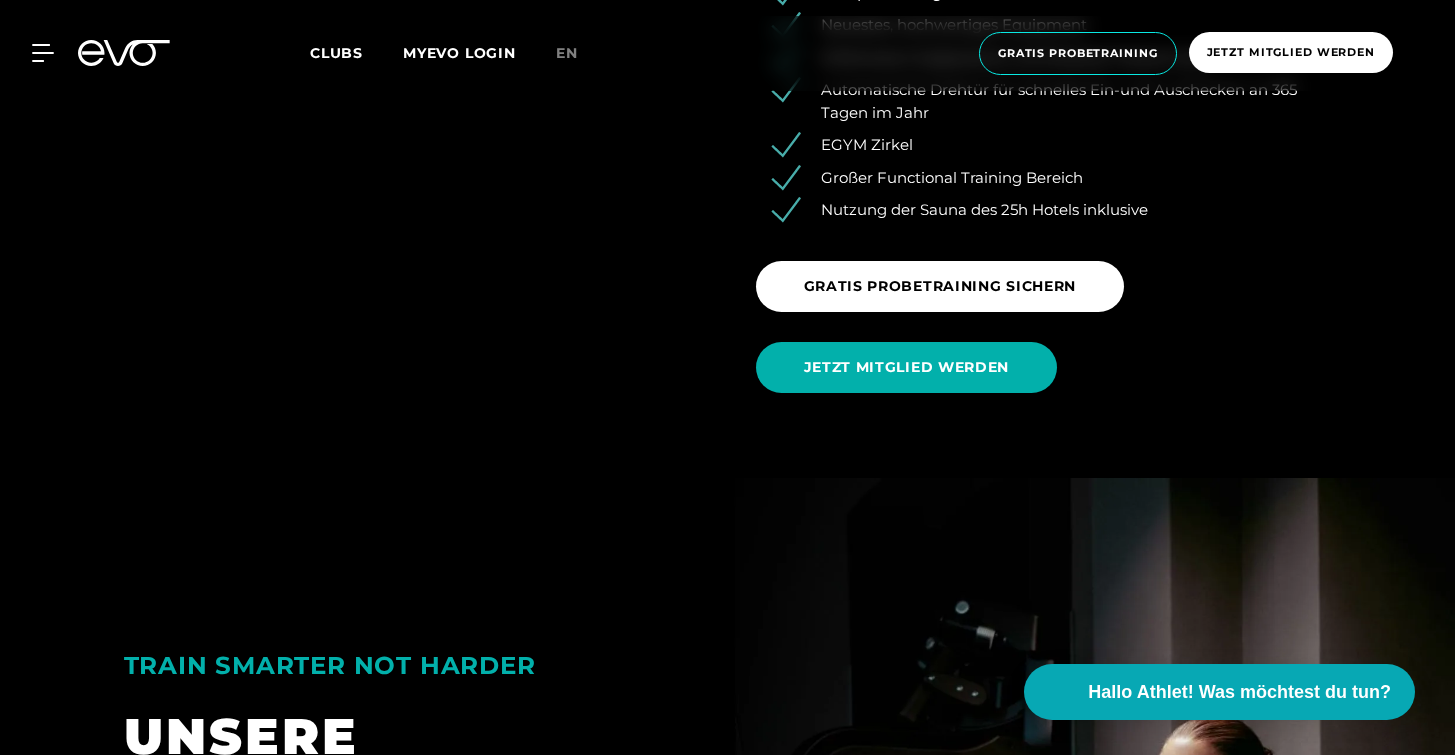 scroll, scrollTop: 2635, scrollLeft: 0, axis: vertical 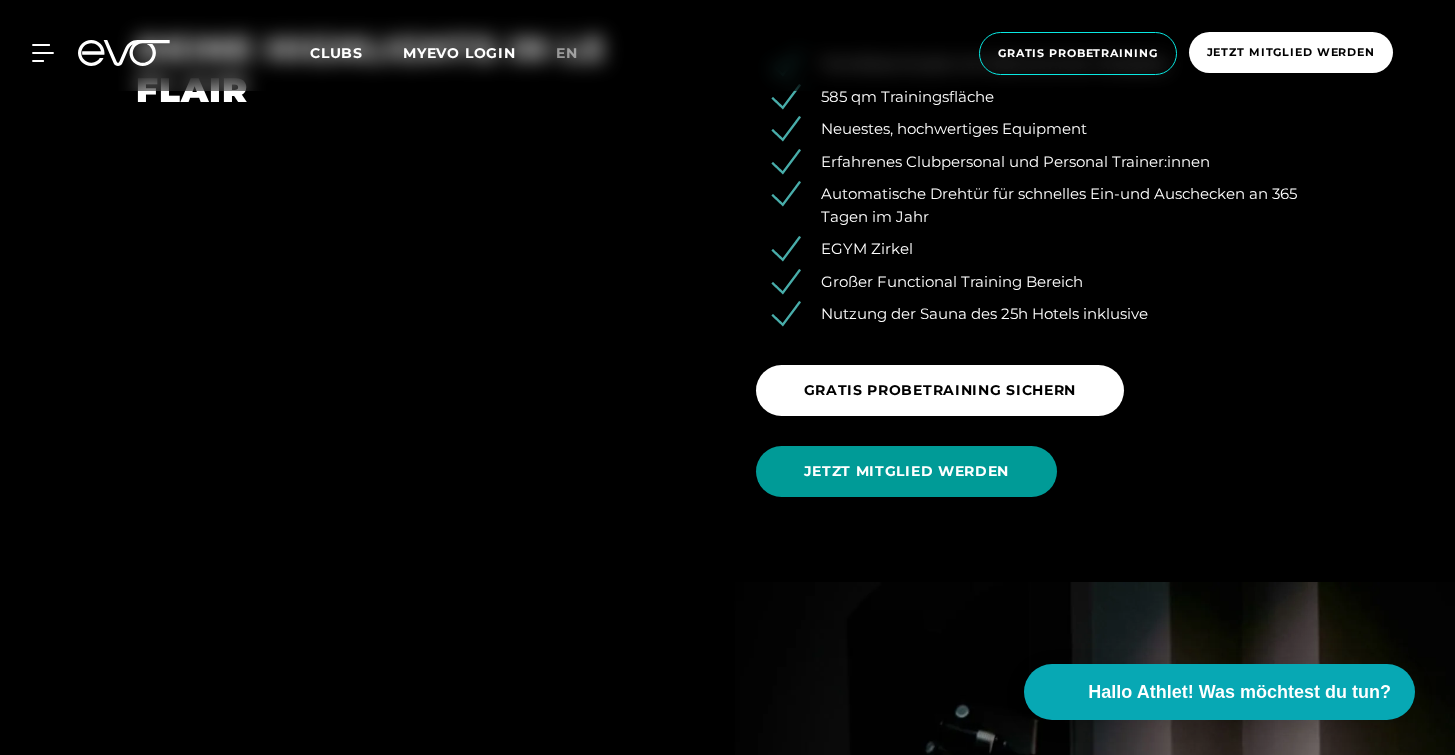 click on "JETZT MITGLIED WERDEN" at bounding box center (907, 471) 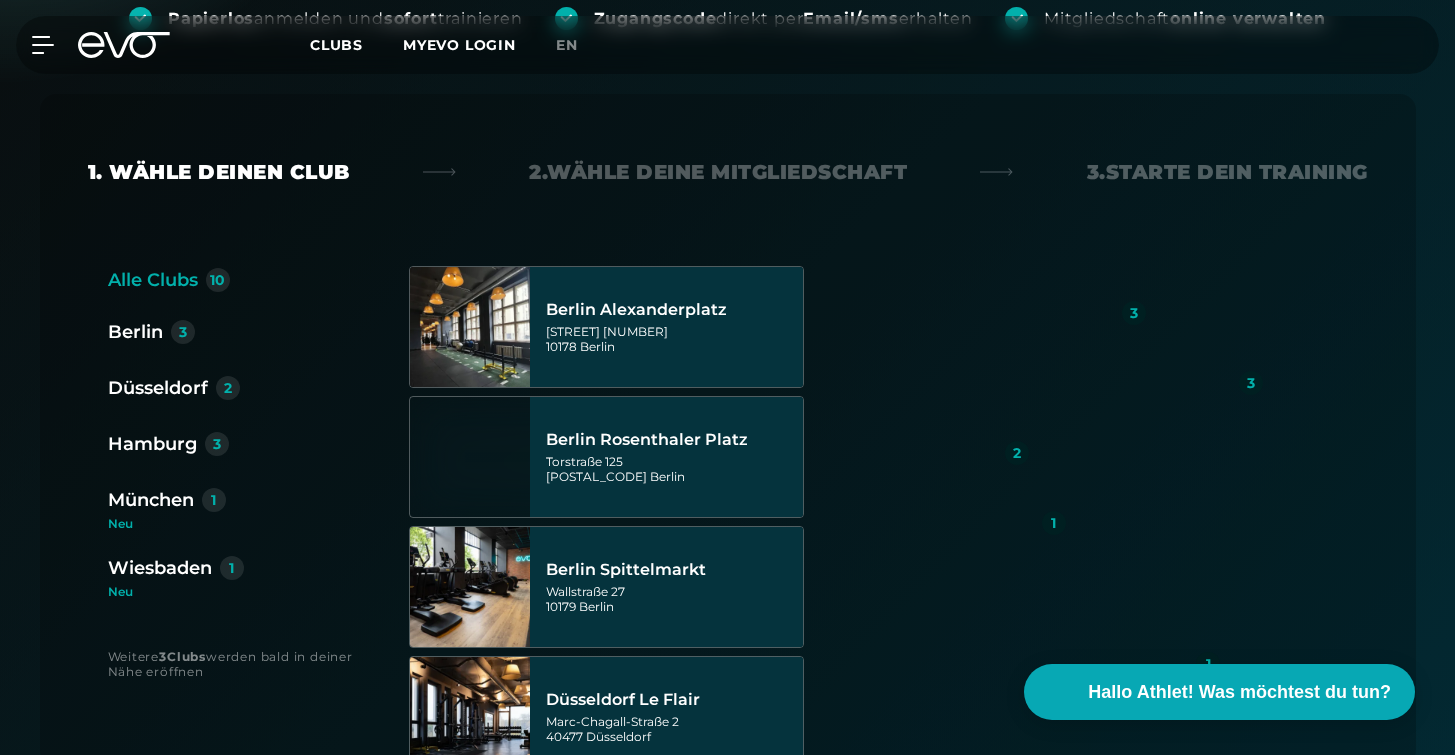 scroll, scrollTop: 355, scrollLeft: 0, axis: vertical 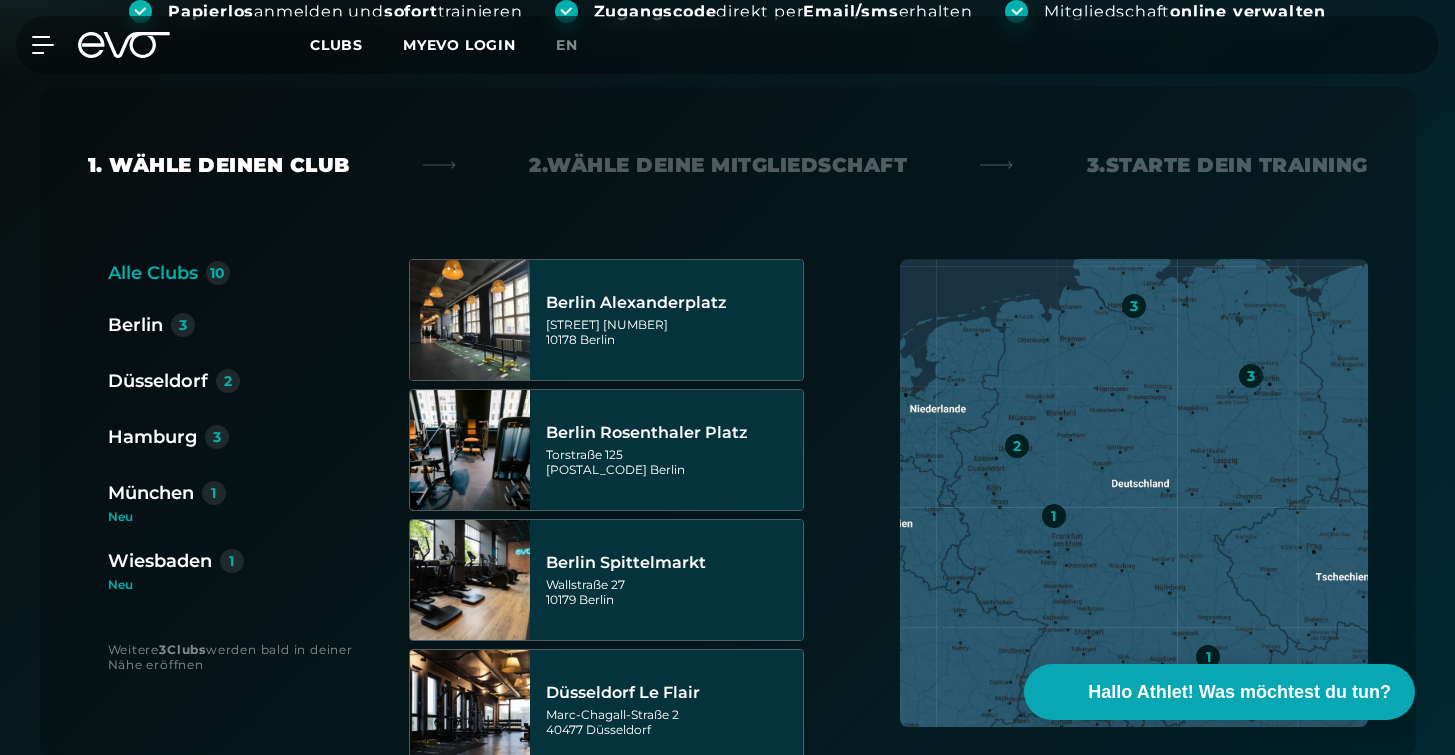 click on "Düsseldorf" at bounding box center [158, 381] 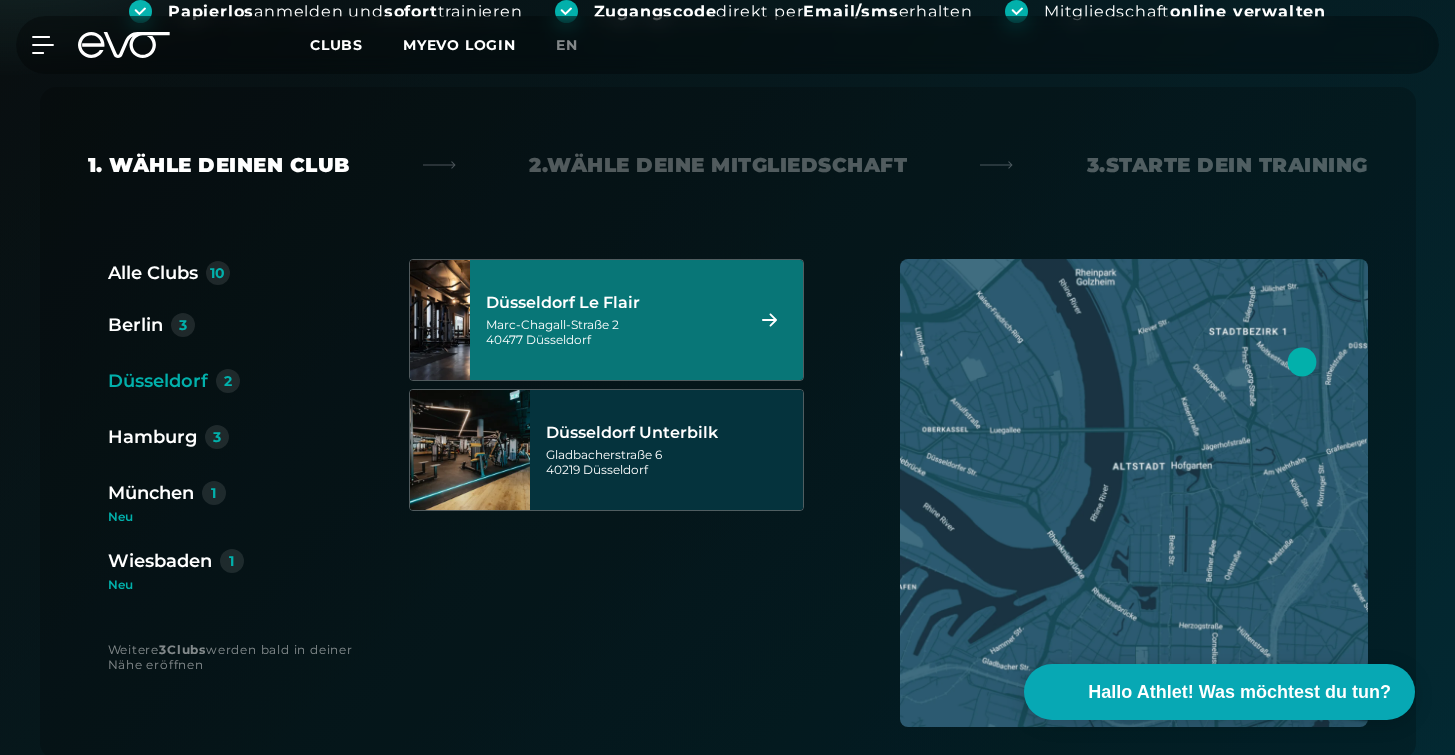 click on "[CITY] [LOCATION] [STREET] [NUMBER] [POSTAL_CODE] [CITY]" at bounding box center [611, 320] 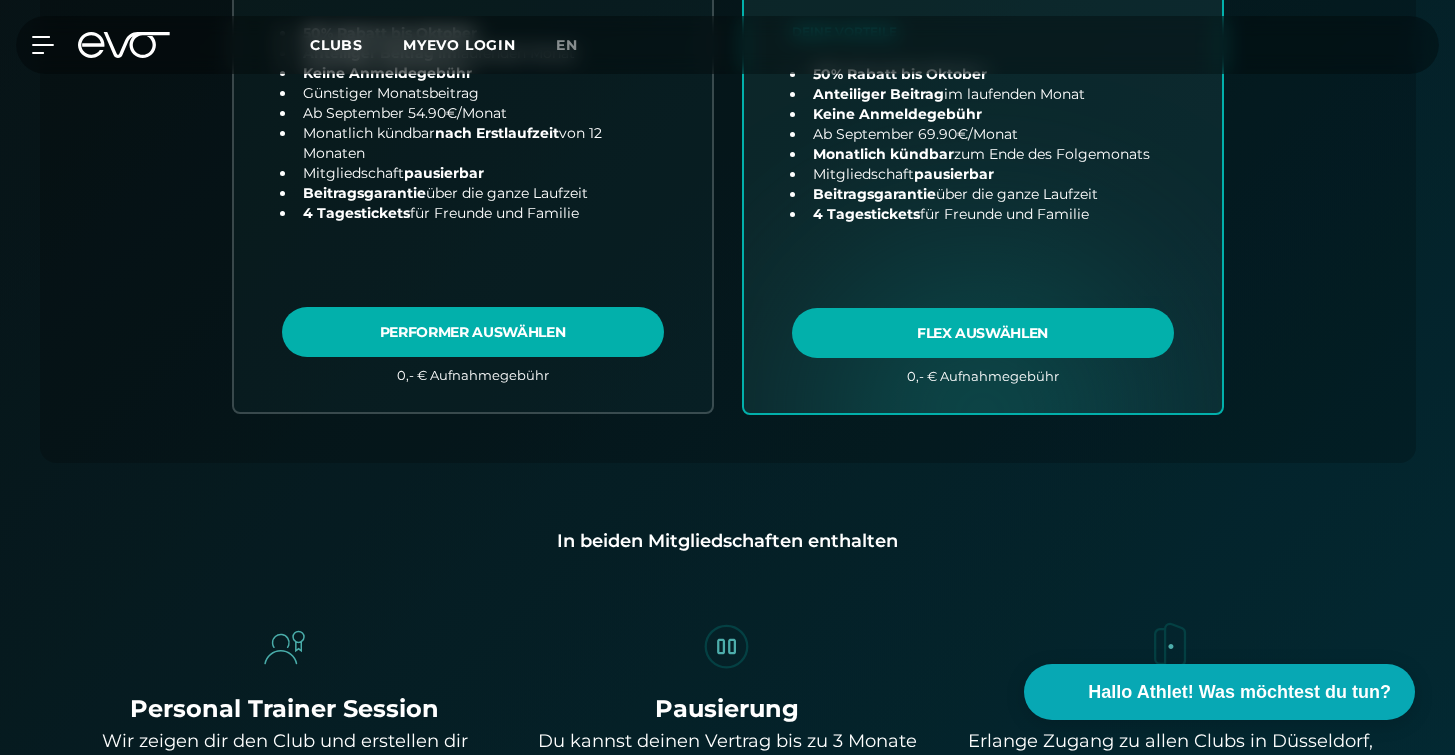scroll, scrollTop: 775, scrollLeft: 0, axis: vertical 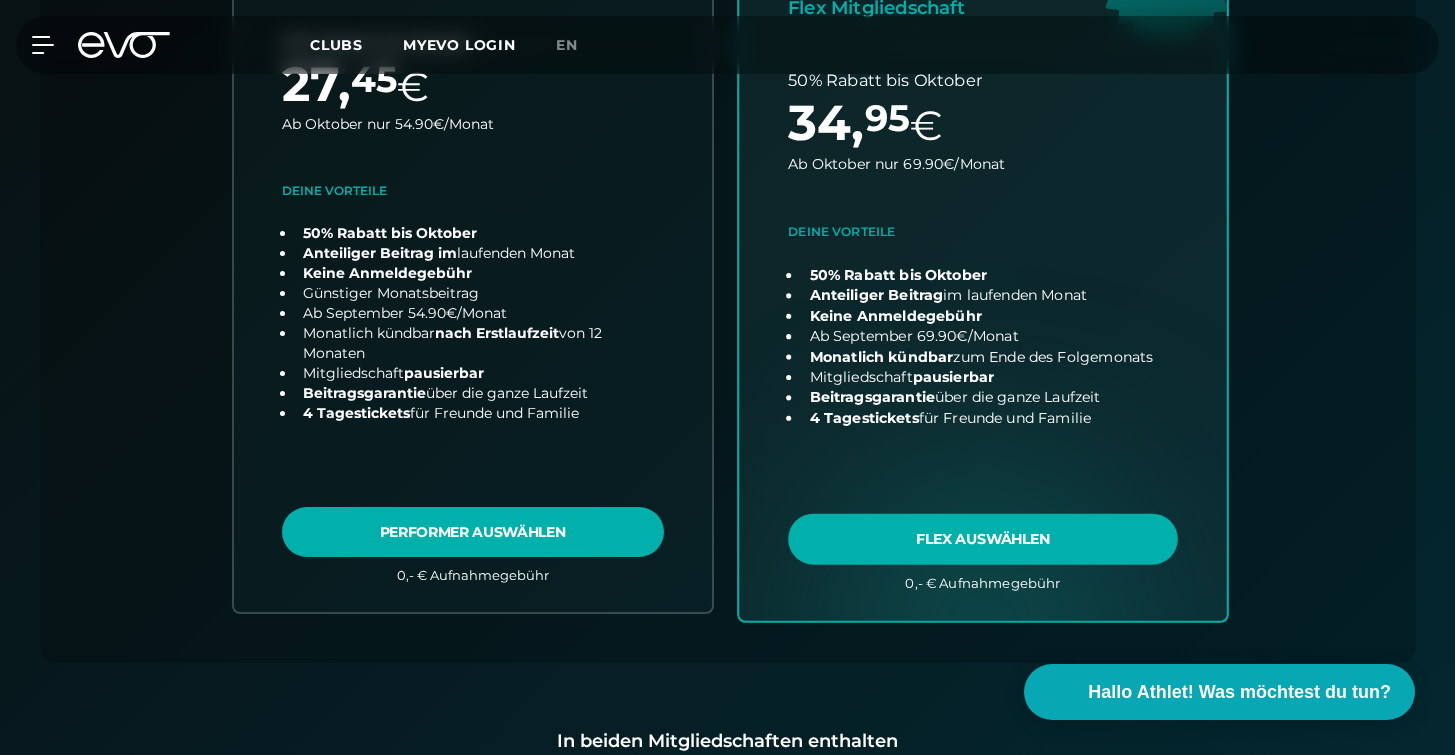 click at bounding box center [983, 226] 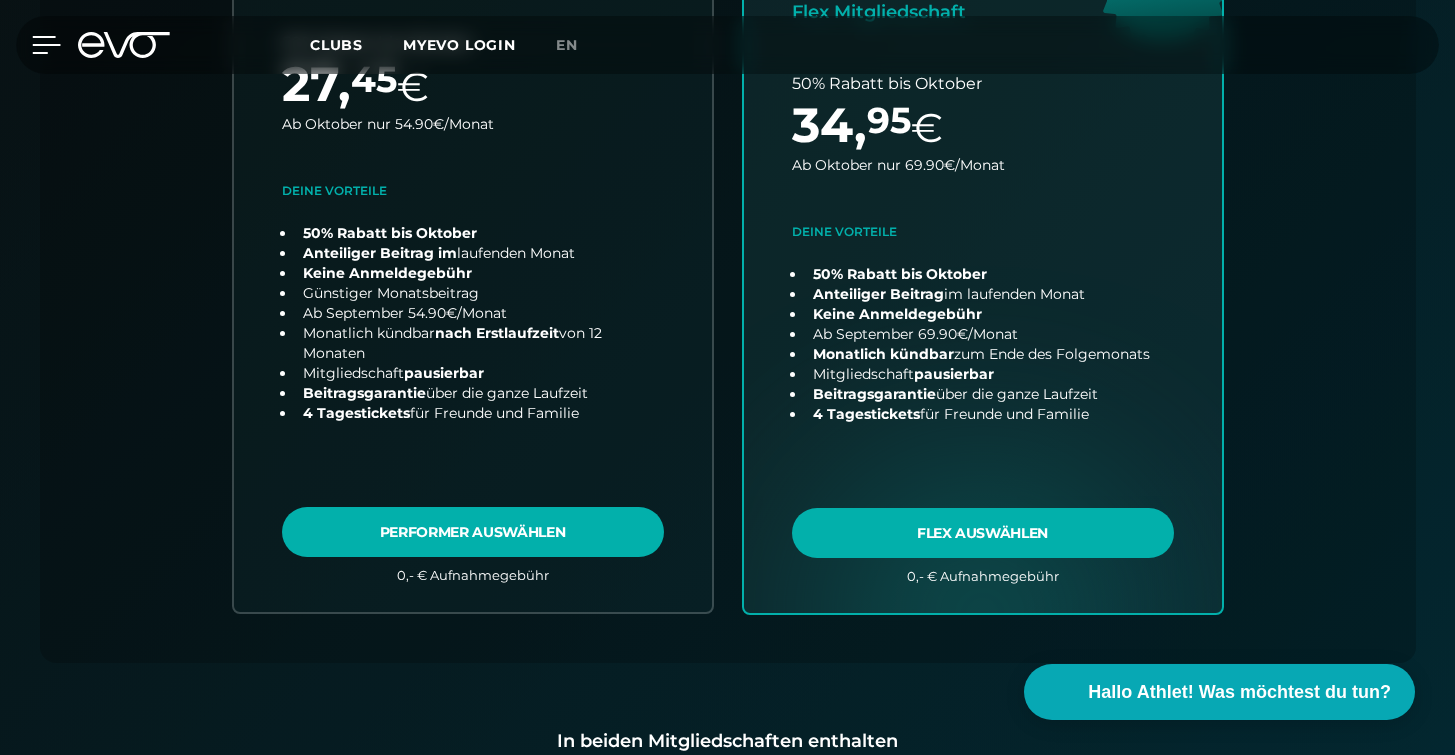 click 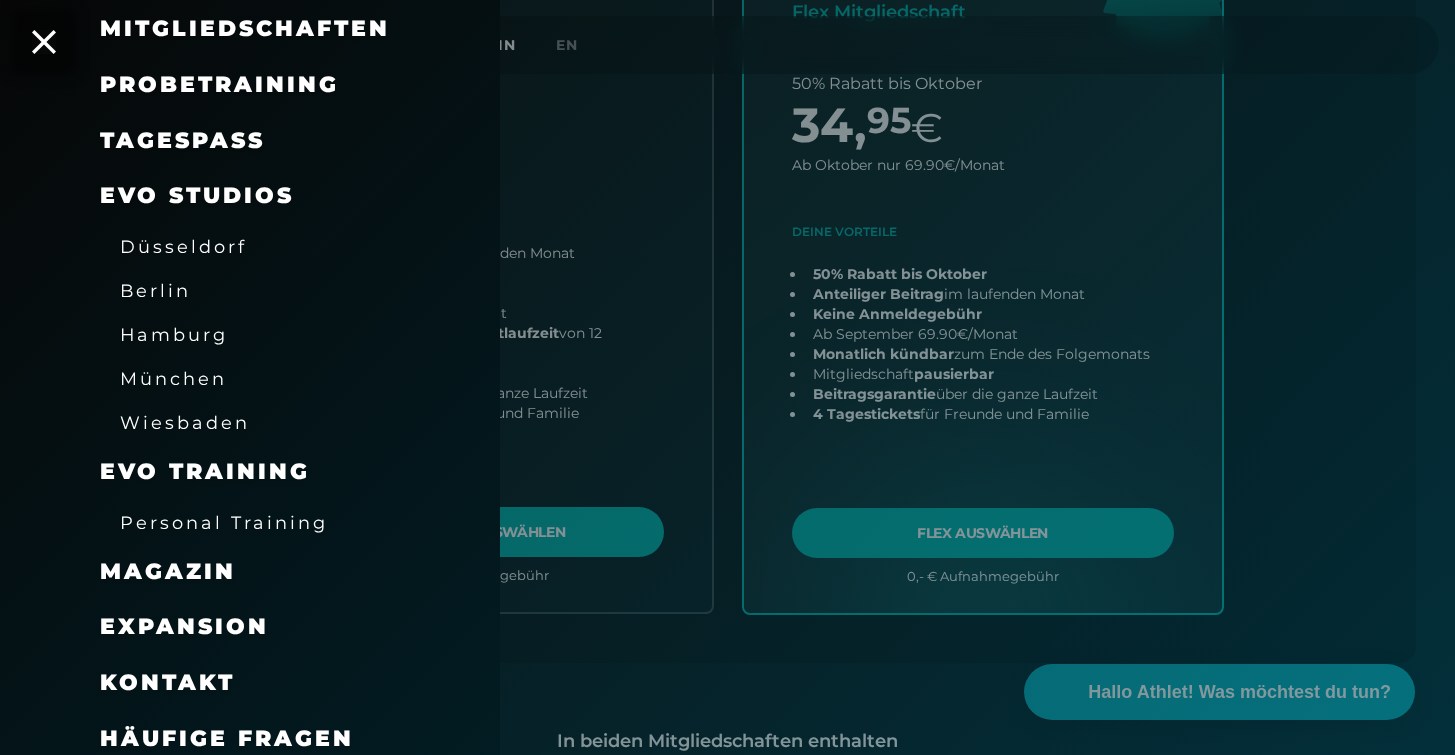 scroll, scrollTop: 208, scrollLeft: 0, axis: vertical 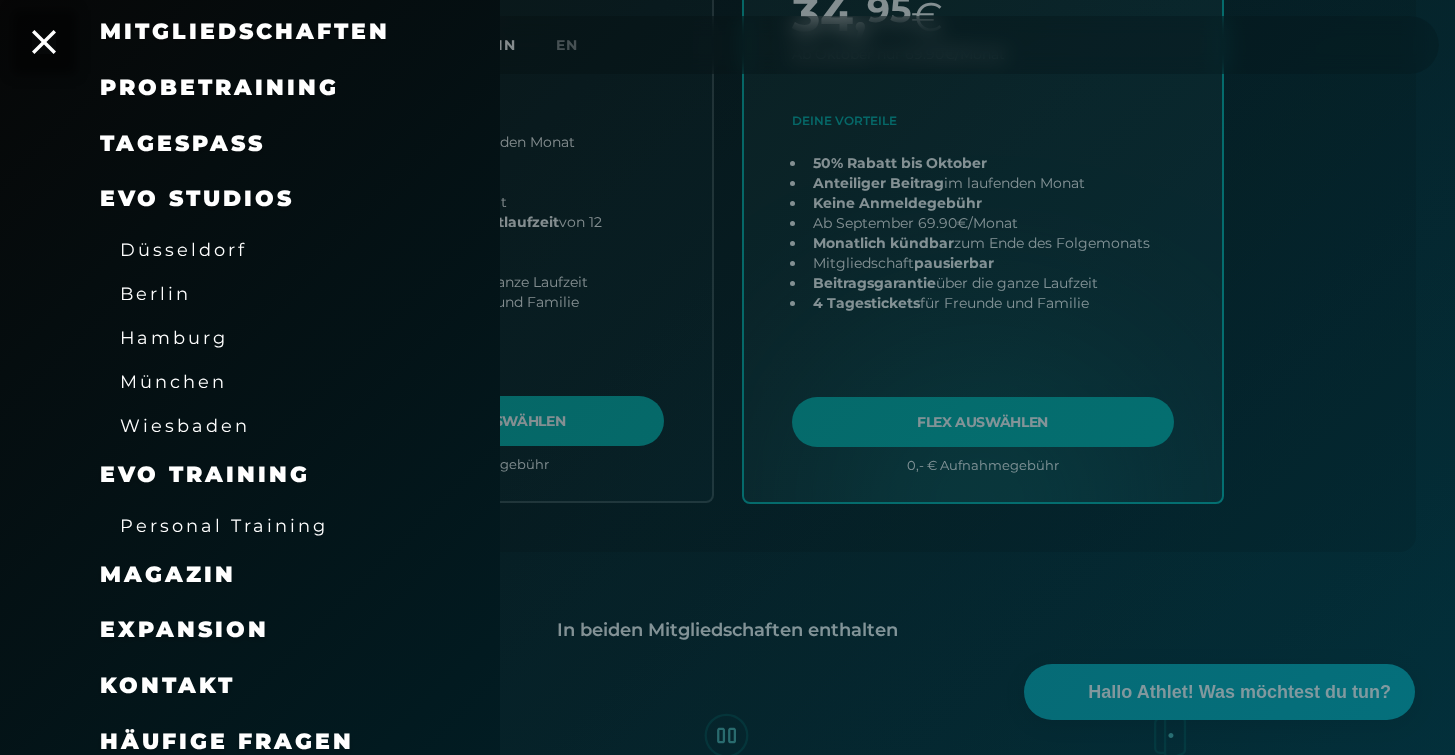 click on "Kontakt" at bounding box center [167, 685] 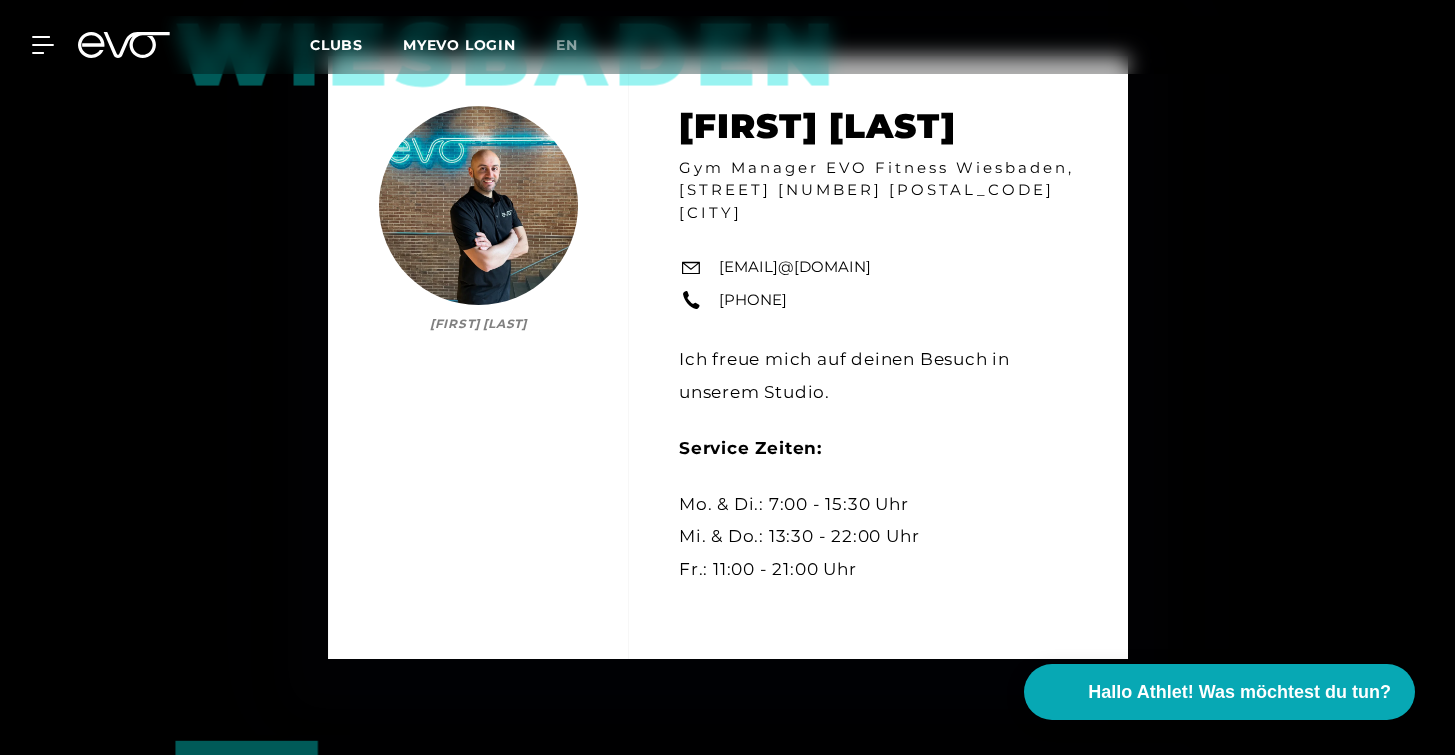 scroll, scrollTop: 1534, scrollLeft: 0, axis: vertical 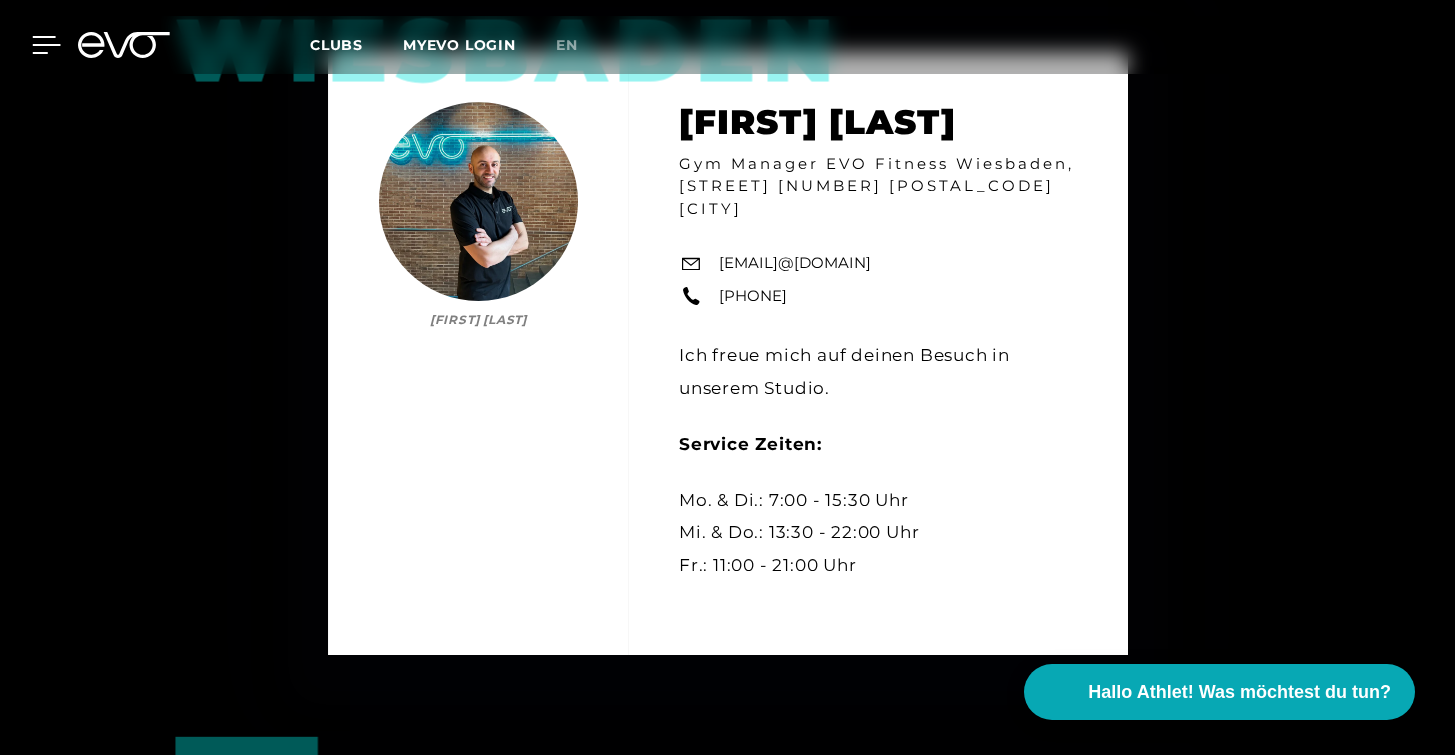 click at bounding box center (31, 45) 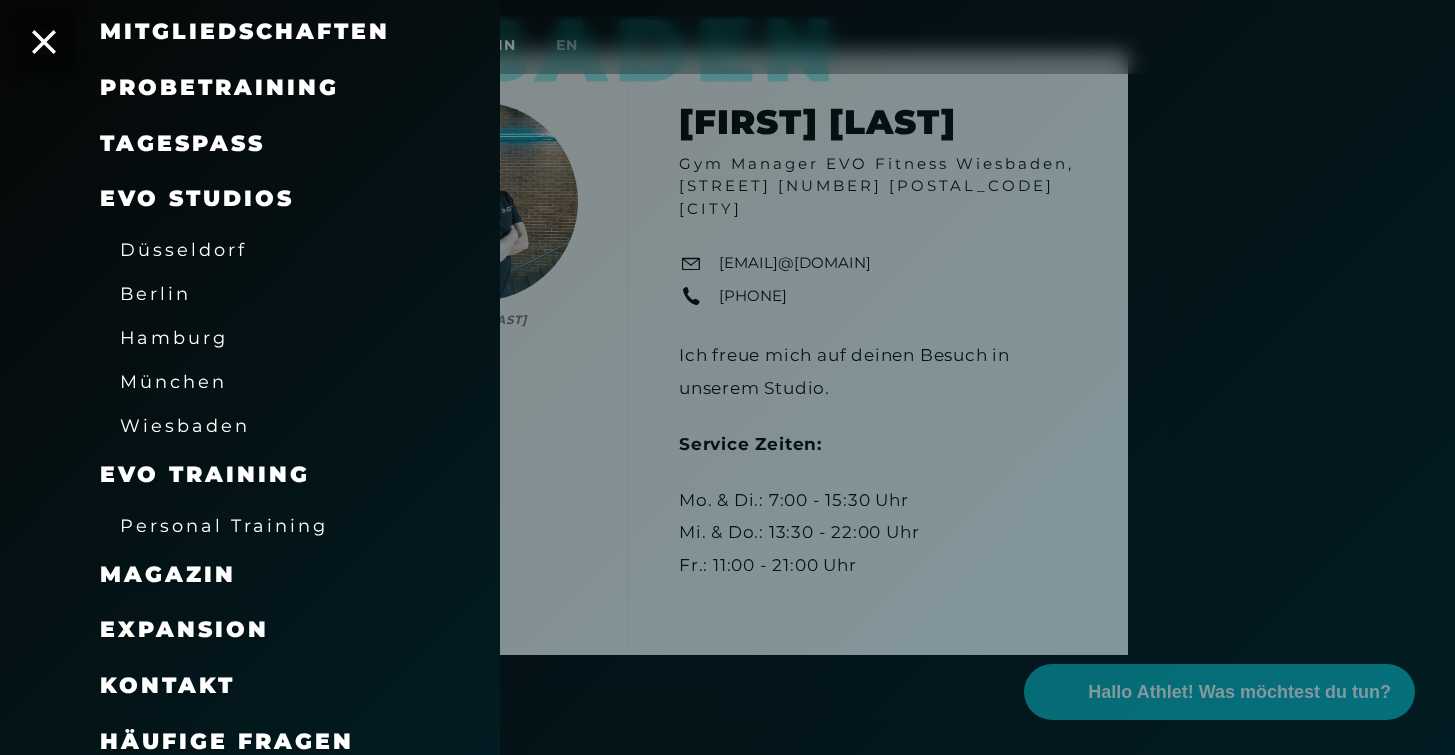 click on "Hamburg" at bounding box center (174, 337) 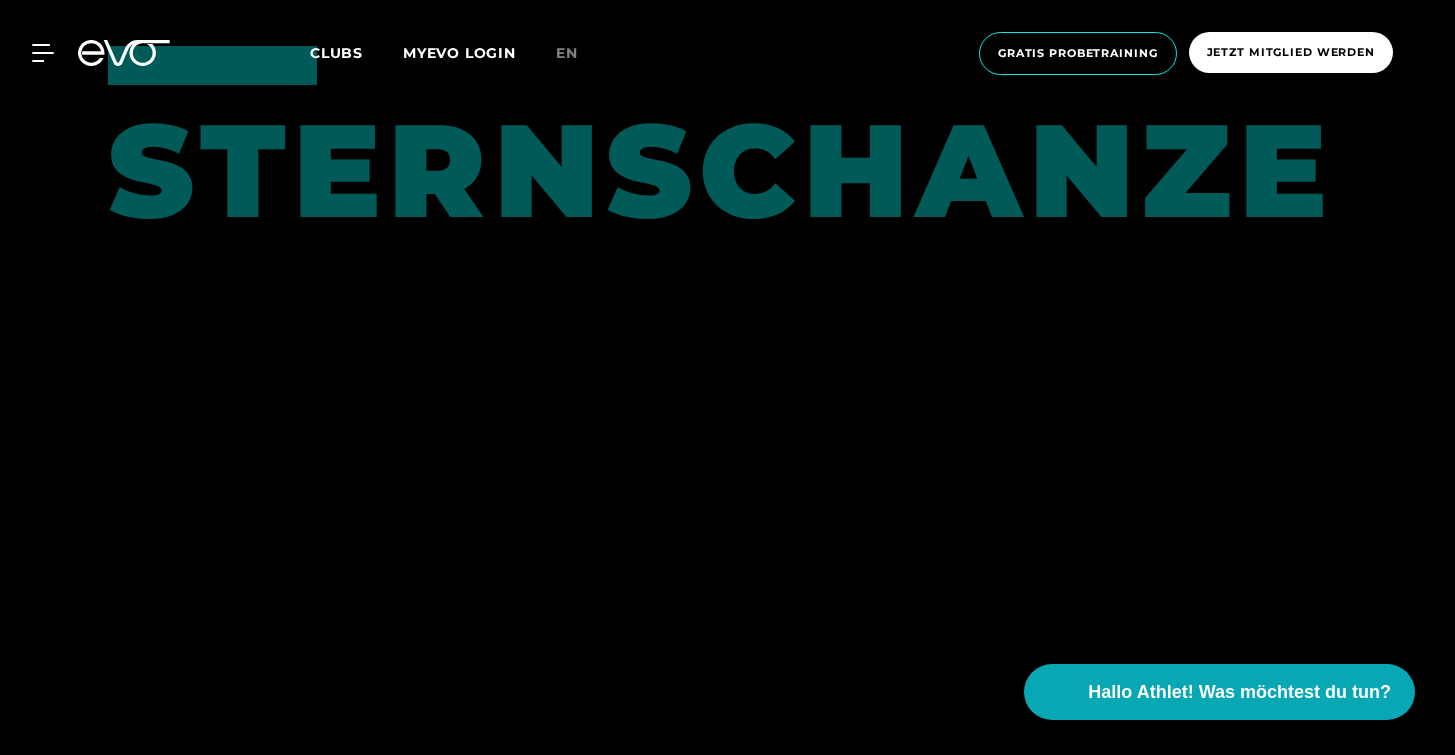 scroll, scrollTop: 0, scrollLeft: 0, axis: both 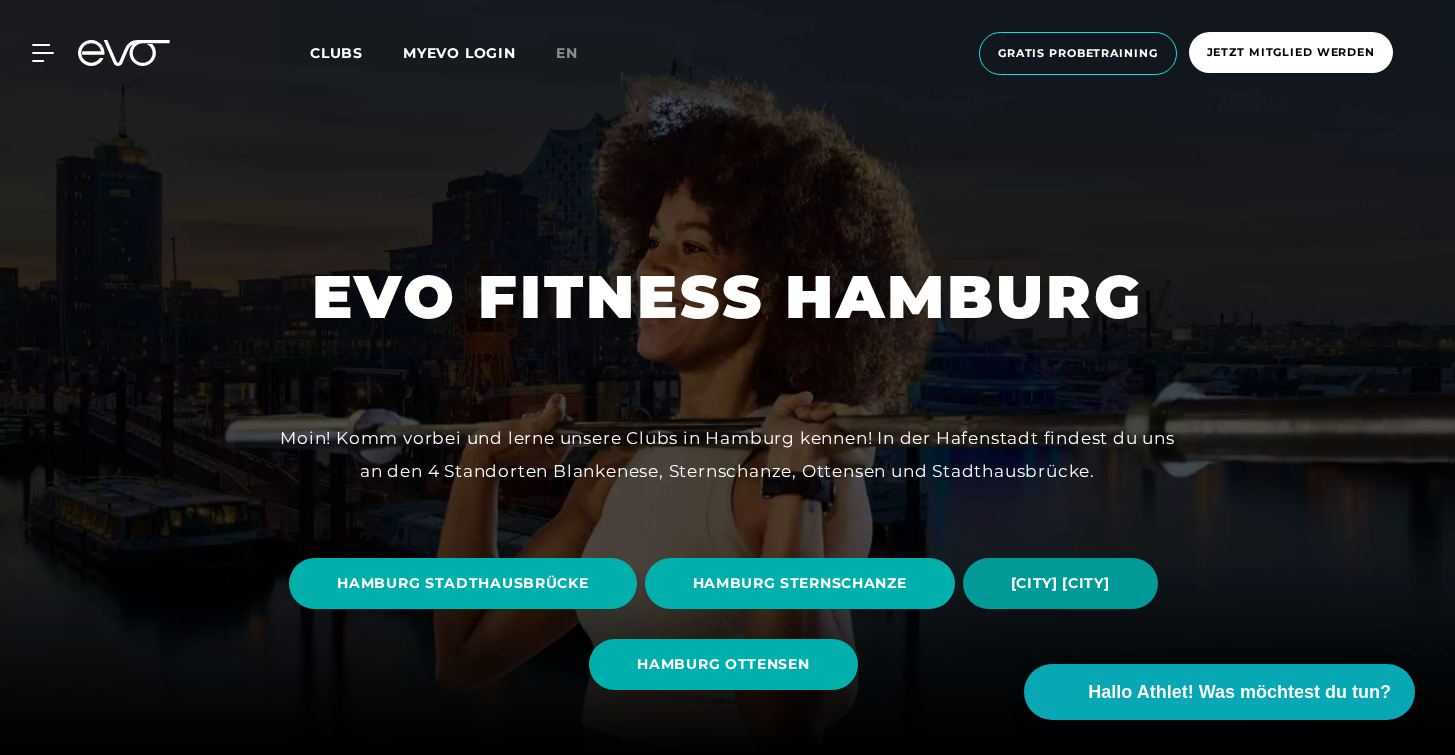 click on "[CITY] [CITY]" at bounding box center (1060, 583) 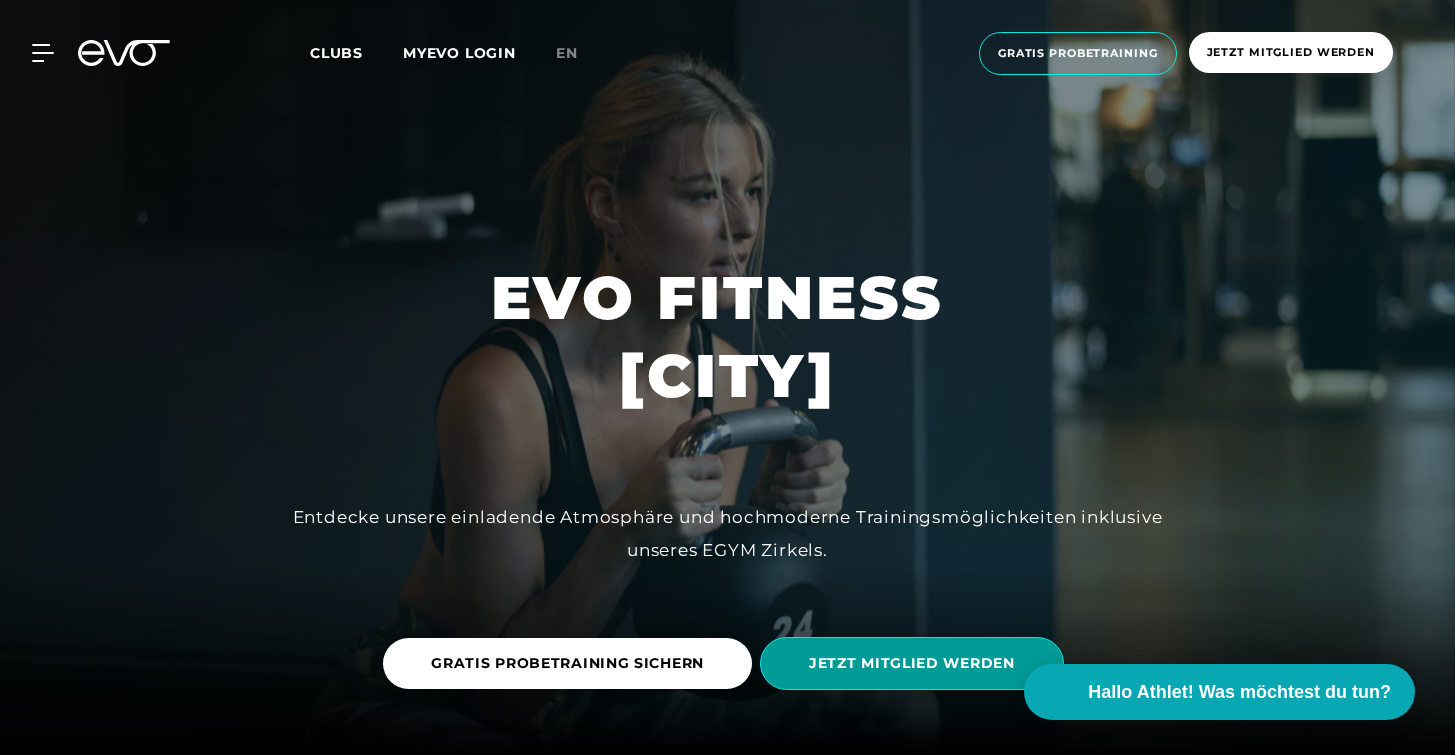 click on "JETZT MITGLIED WERDEN" at bounding box center (912, 663) 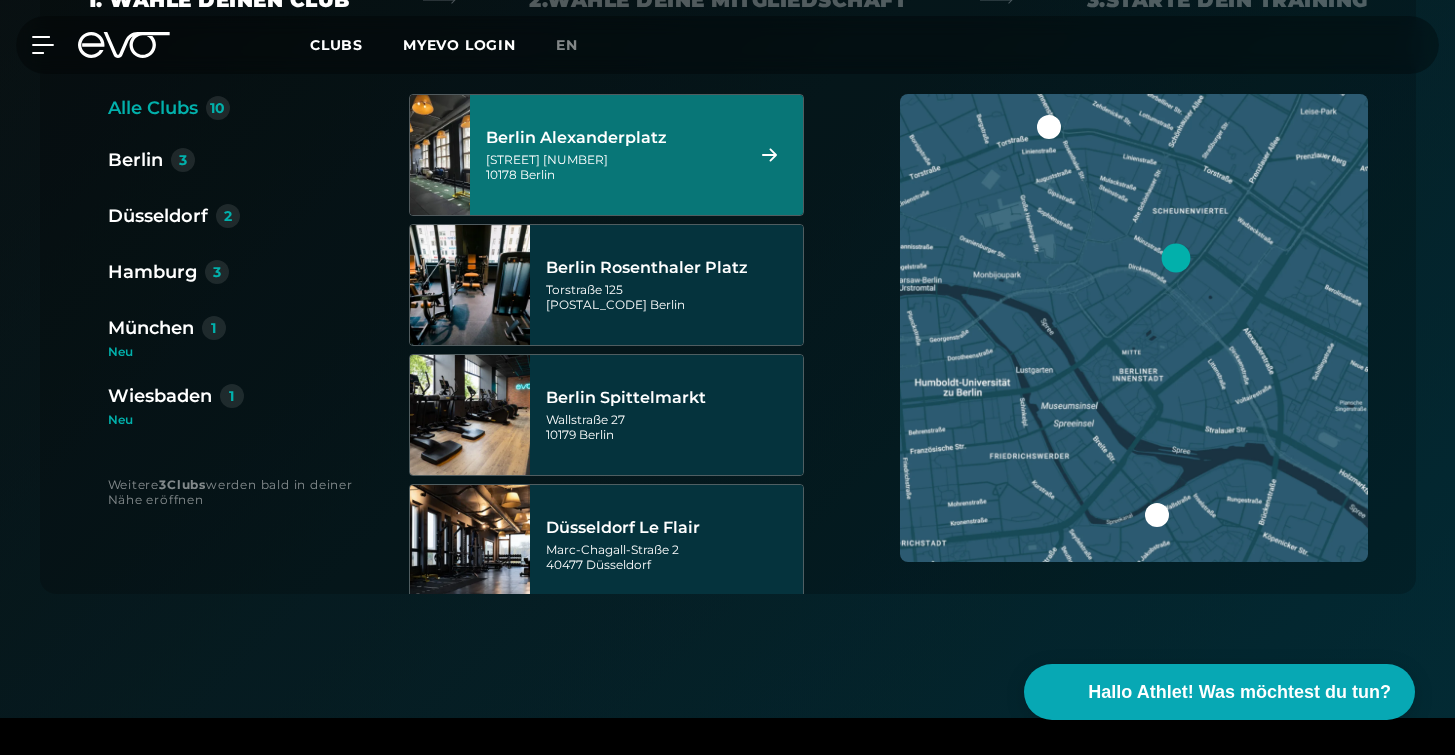 scroll, scrollTop: 513, scrollLeft: 0, axis: vertical 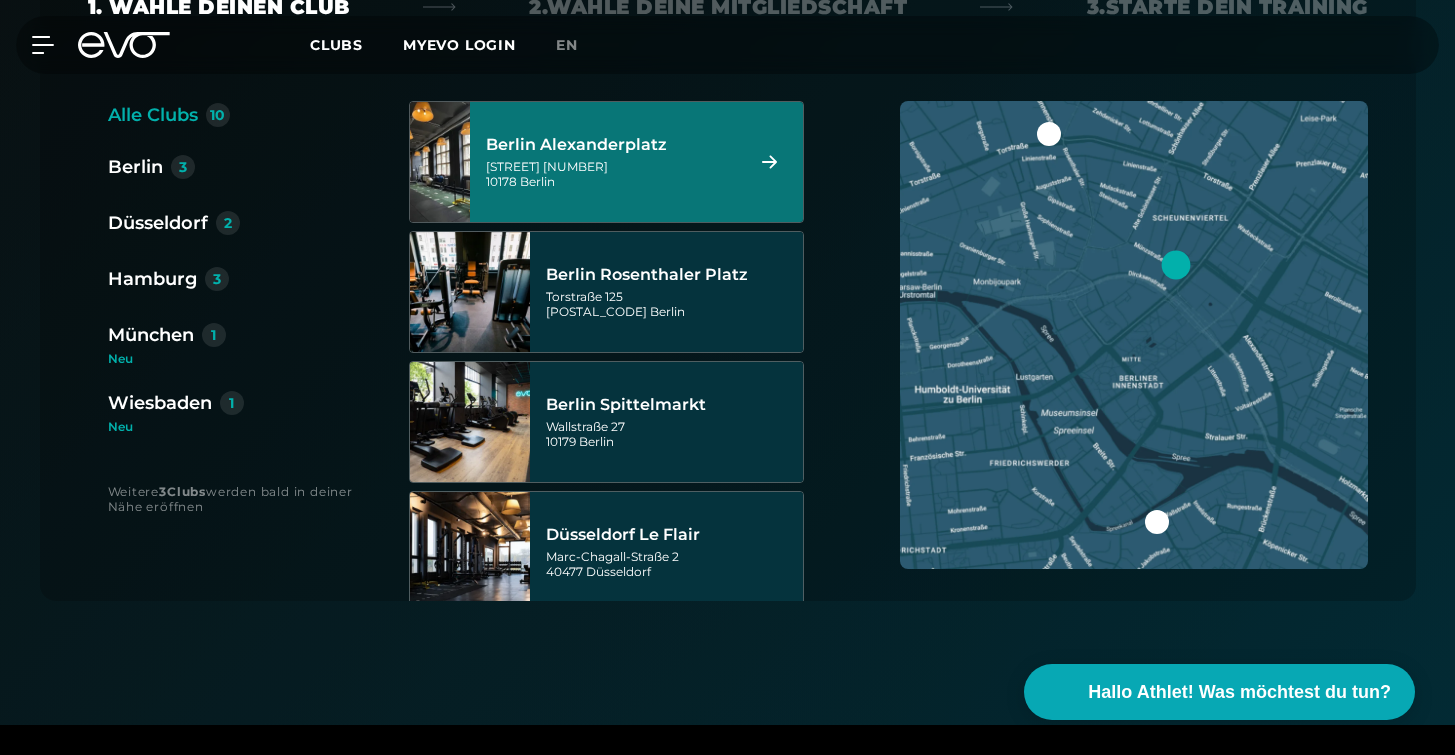 click on "Hamburg" at bounding box center (152, 279) 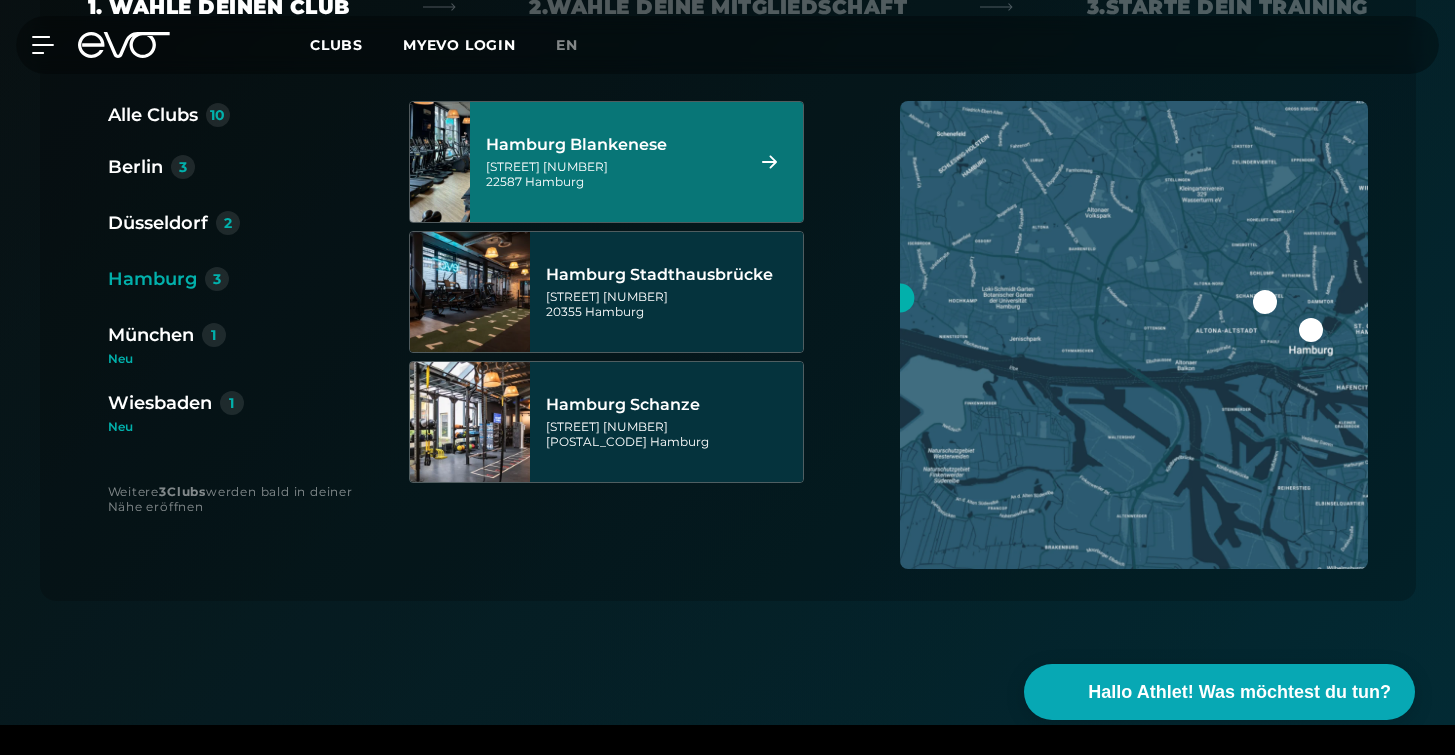 click on "[STREET] [NUMBER] [POSTAL_CODE] [CITY]" at bounding box center (611, 174) 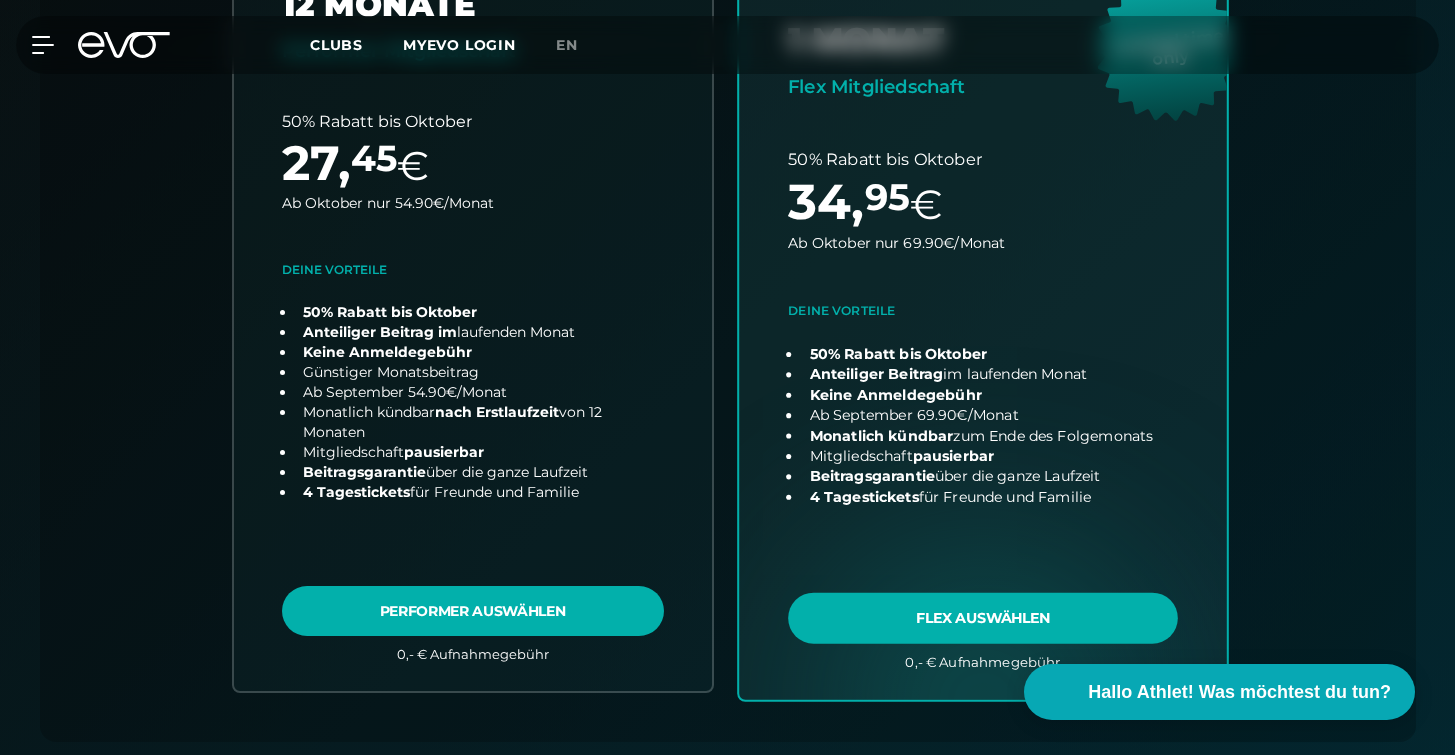 scroll, scrollTop: 696, scrollLeft: 0, axis: vertical 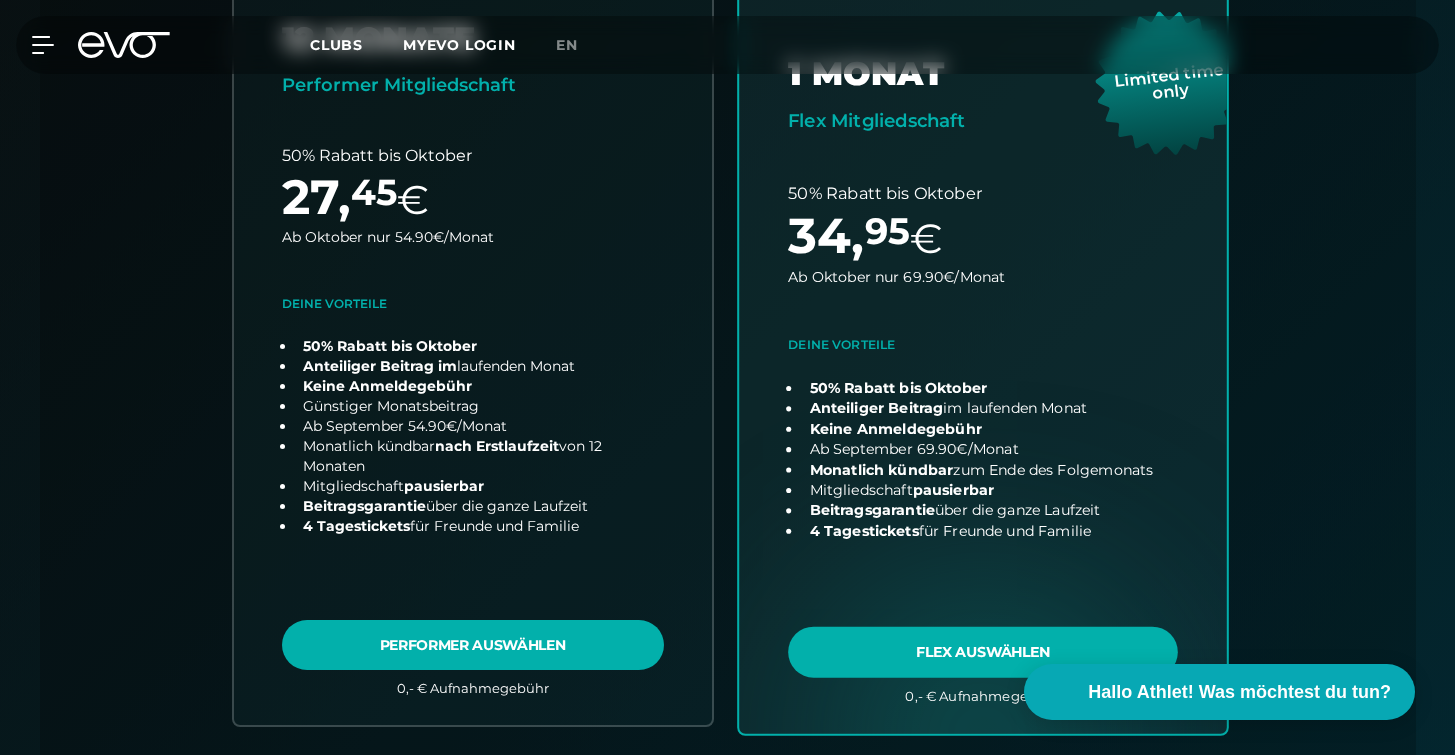 click at bounding box center [983, 339] 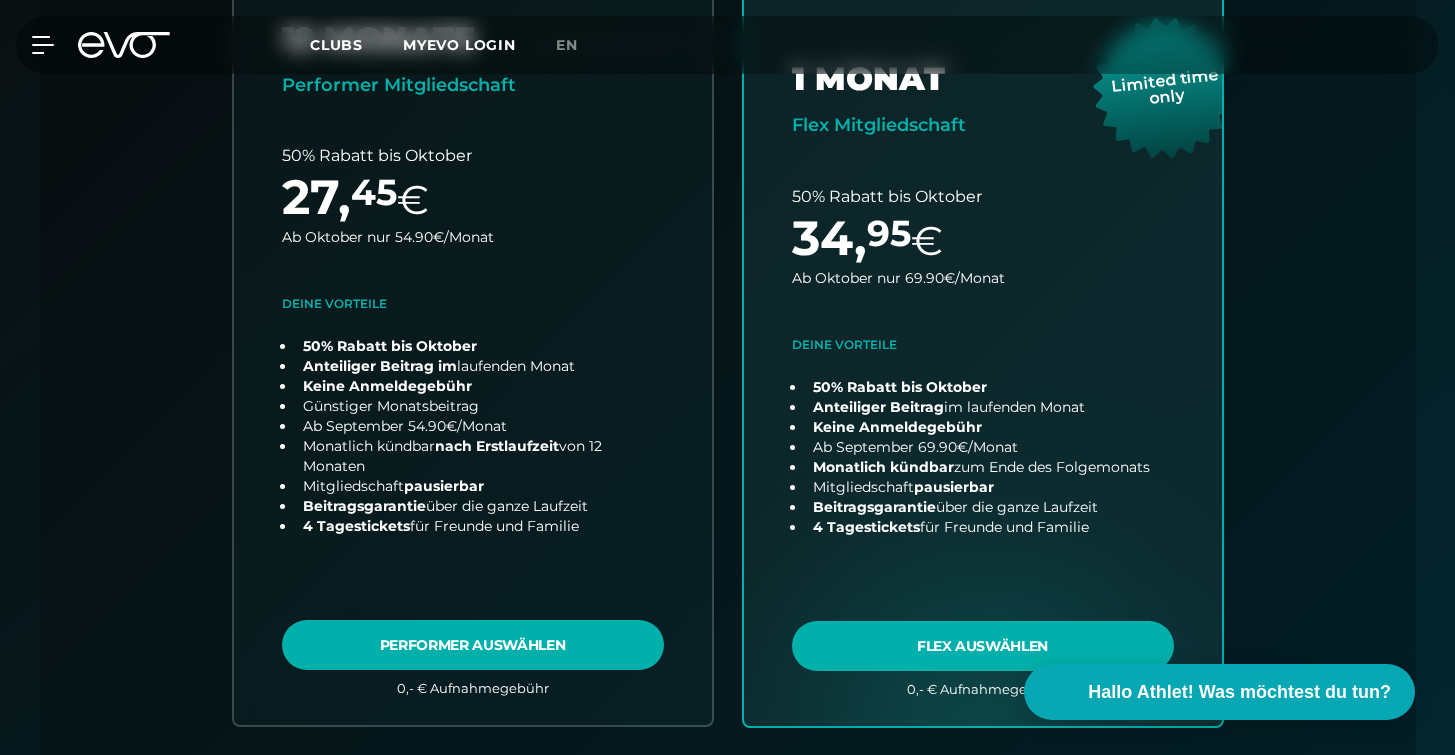 click on "Clubs MYEVO LOGIN" at bounding box center [433, 45] 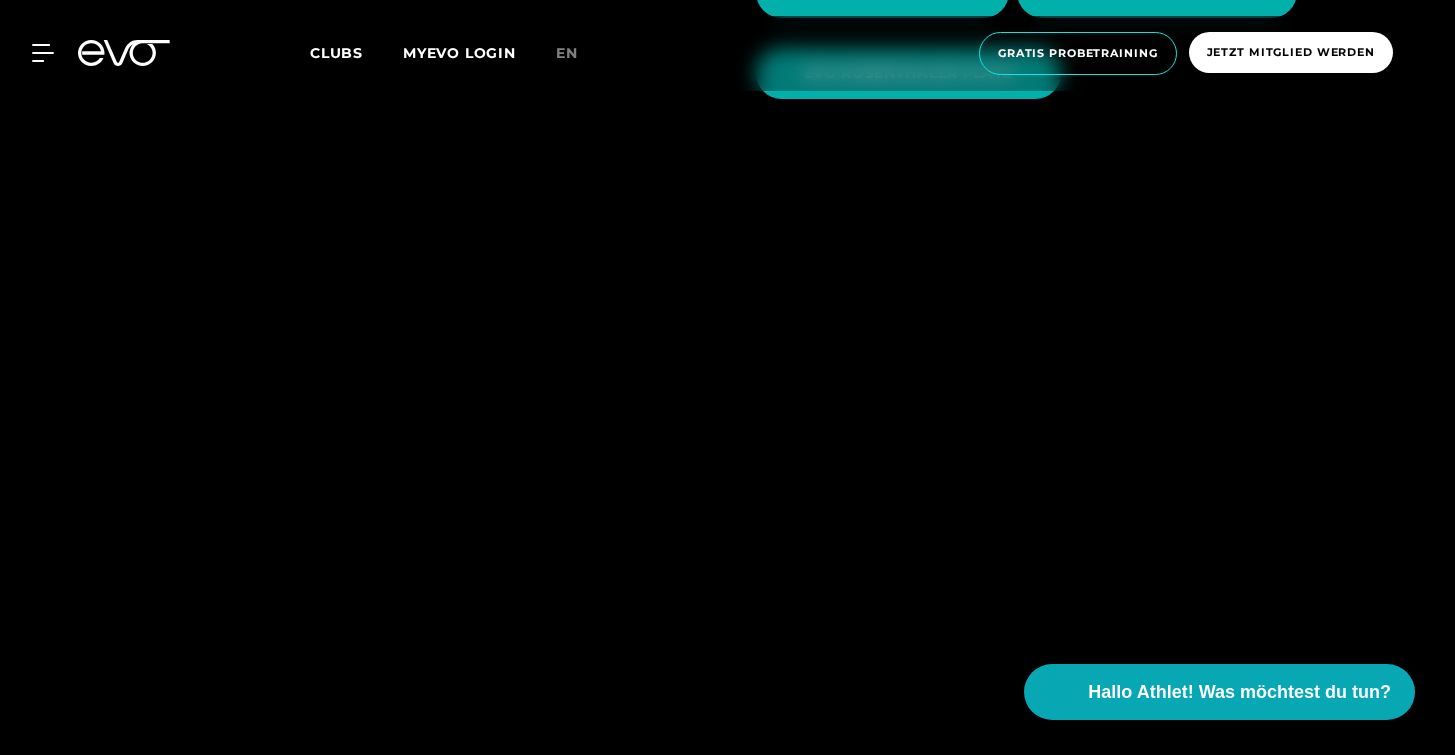 scroll, scrollTop: 2219, scrollLeft: 0, axis: vertical 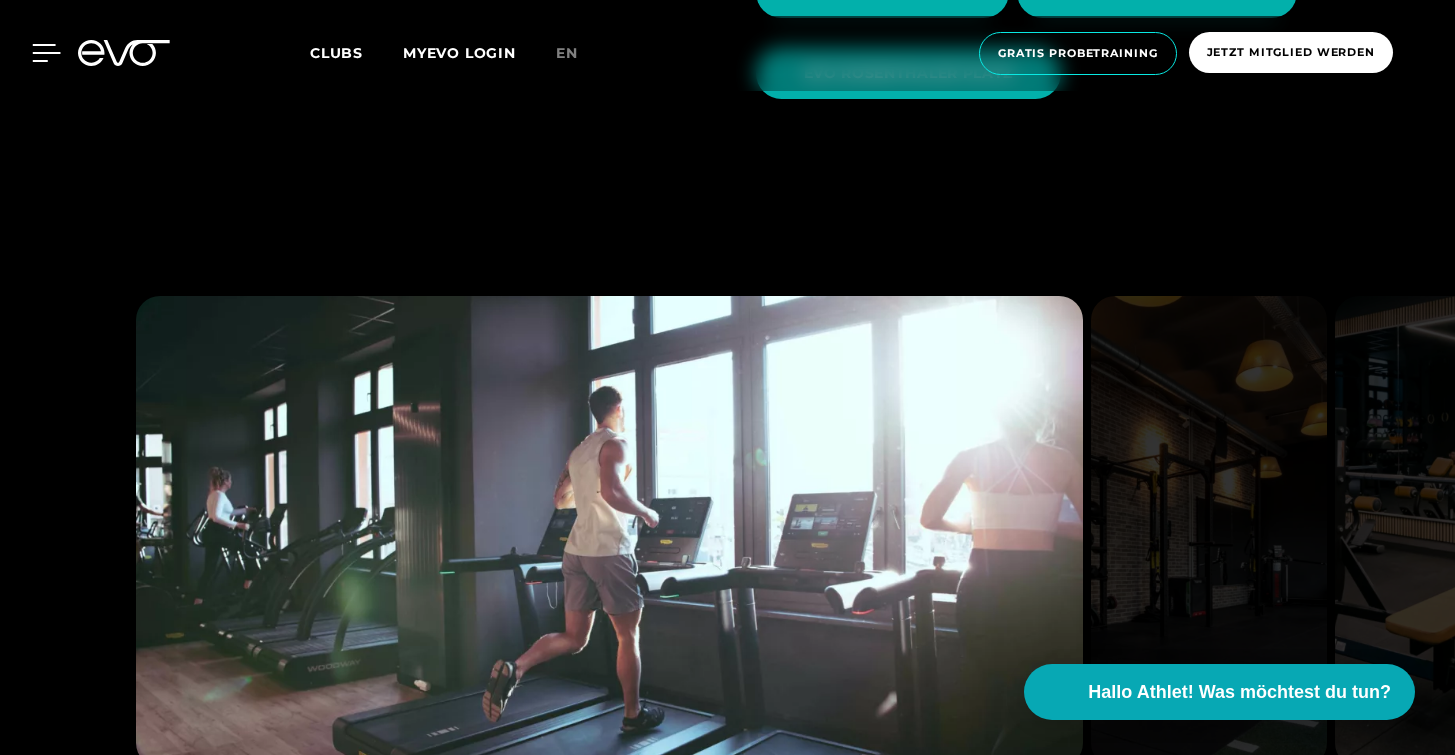 click 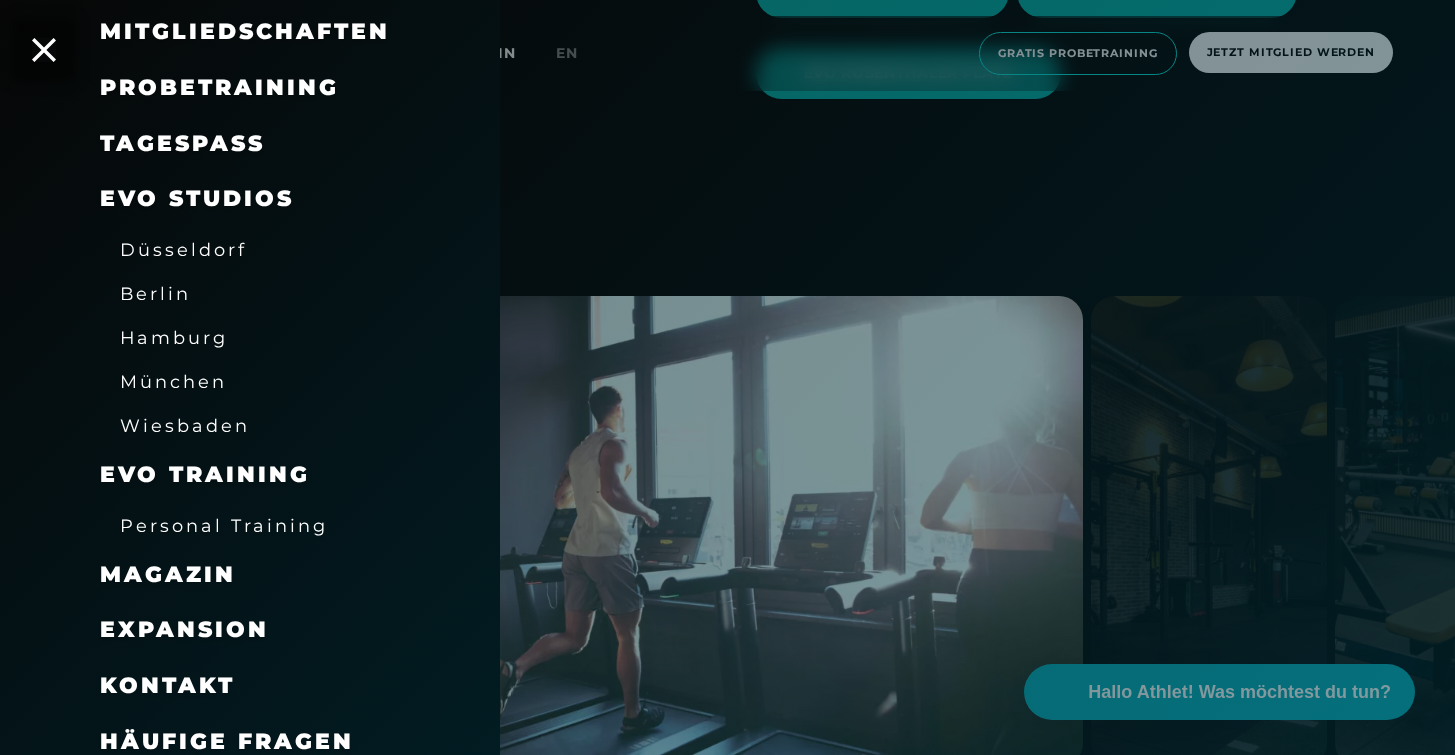 click at bounding box center [727, 377] 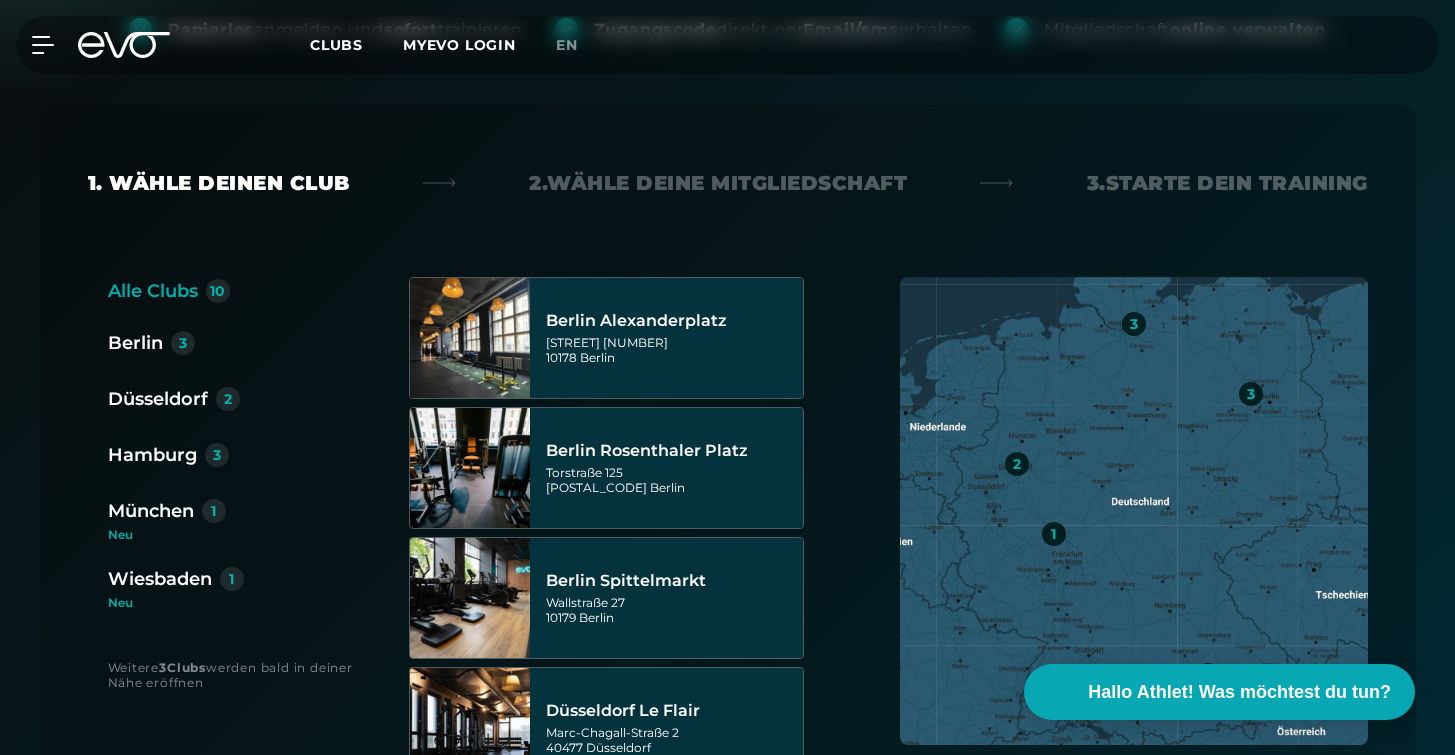 scroll, scrollTop: 338, scrollLeft: 0, axis: vertical 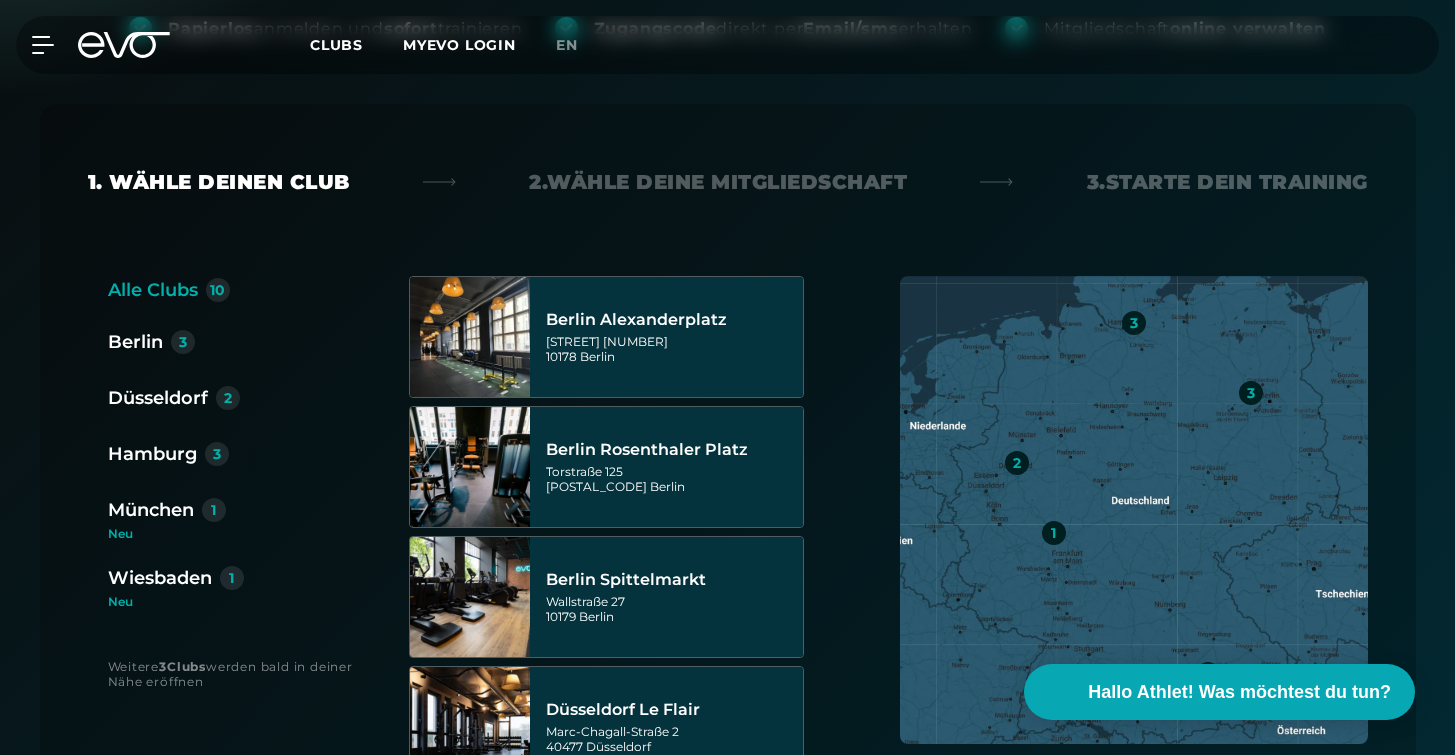 click on "Düsseldorf" at bounding box center (158, 398) 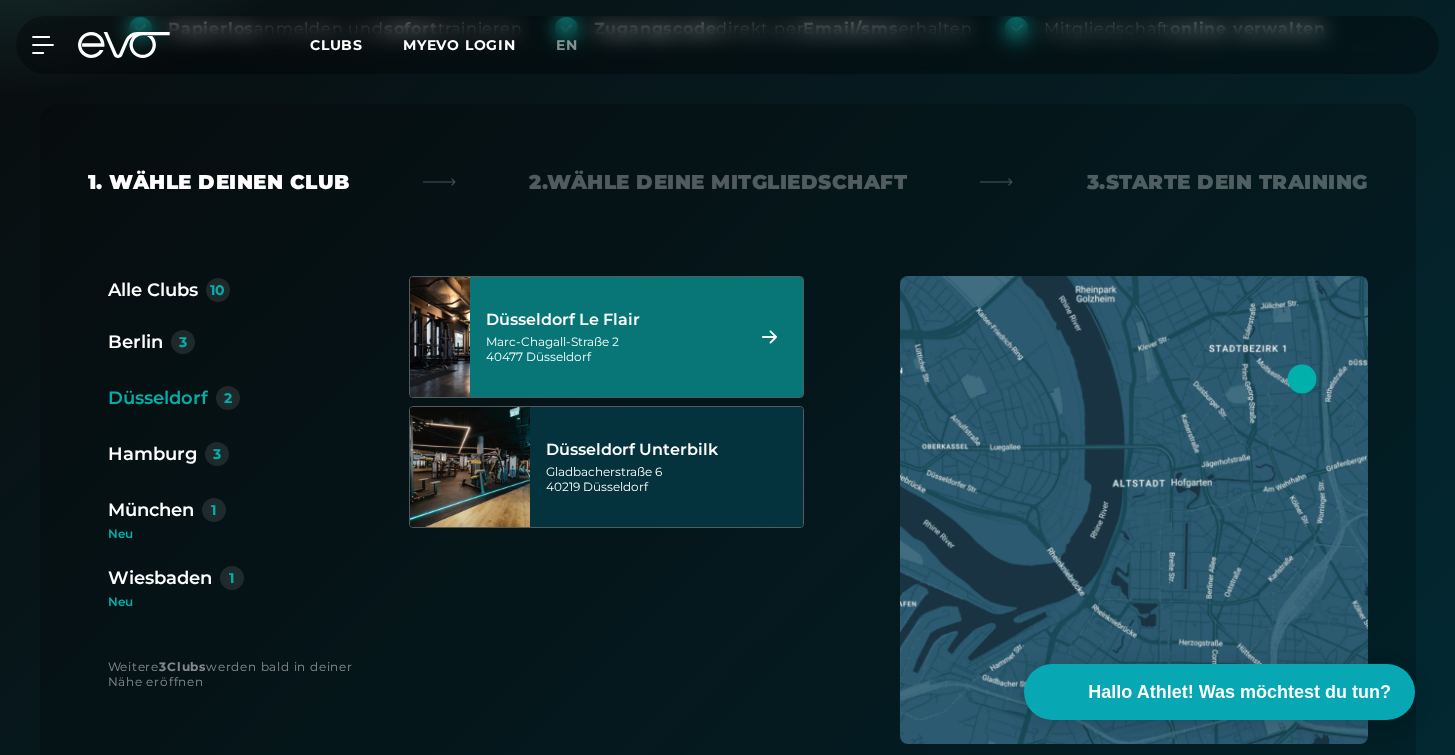 click on "[STREET] [NUMBER] [POSTAL_CODE] [CITY]" at bounding box center [611, 349] 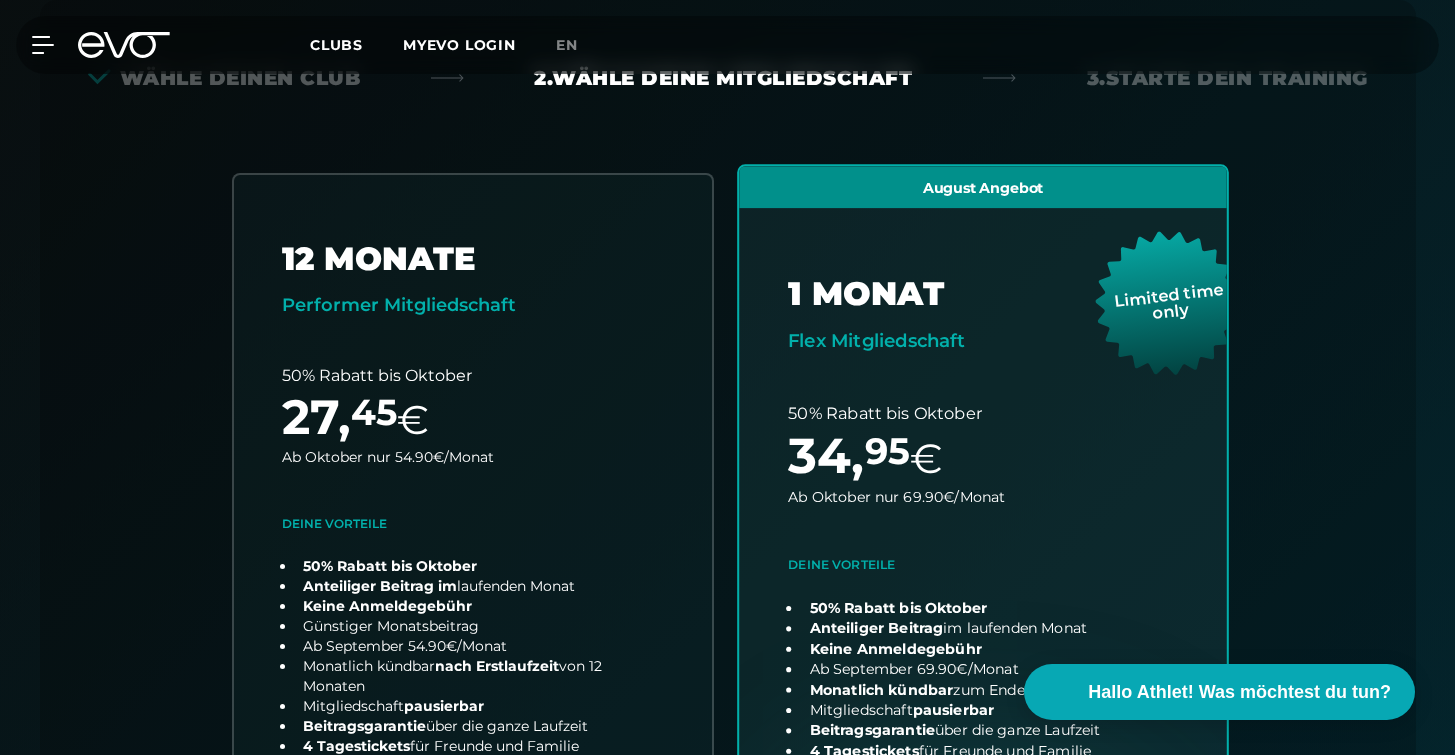 click at bounding box center (983, 559) 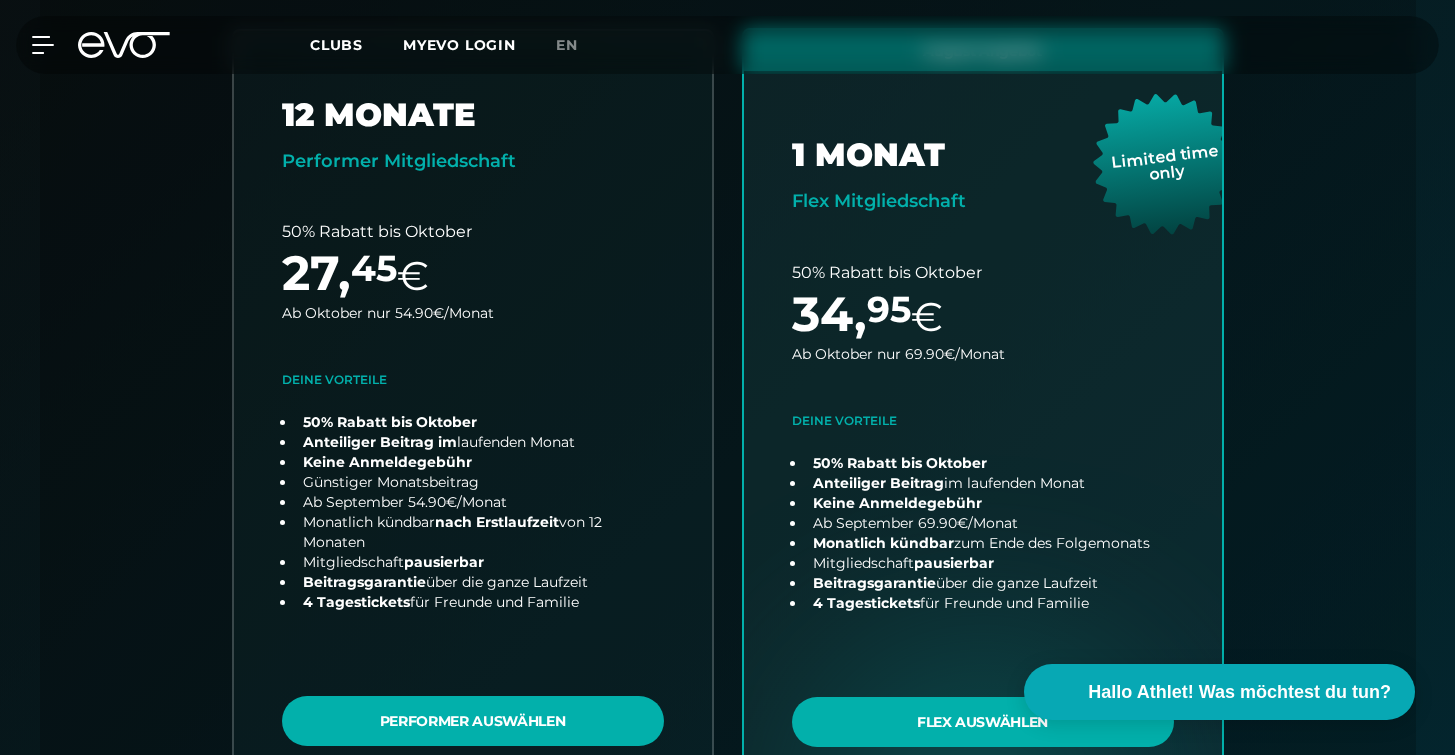 scroll, scrollTop: 640, scrollLeft: 0, axis: vertical 